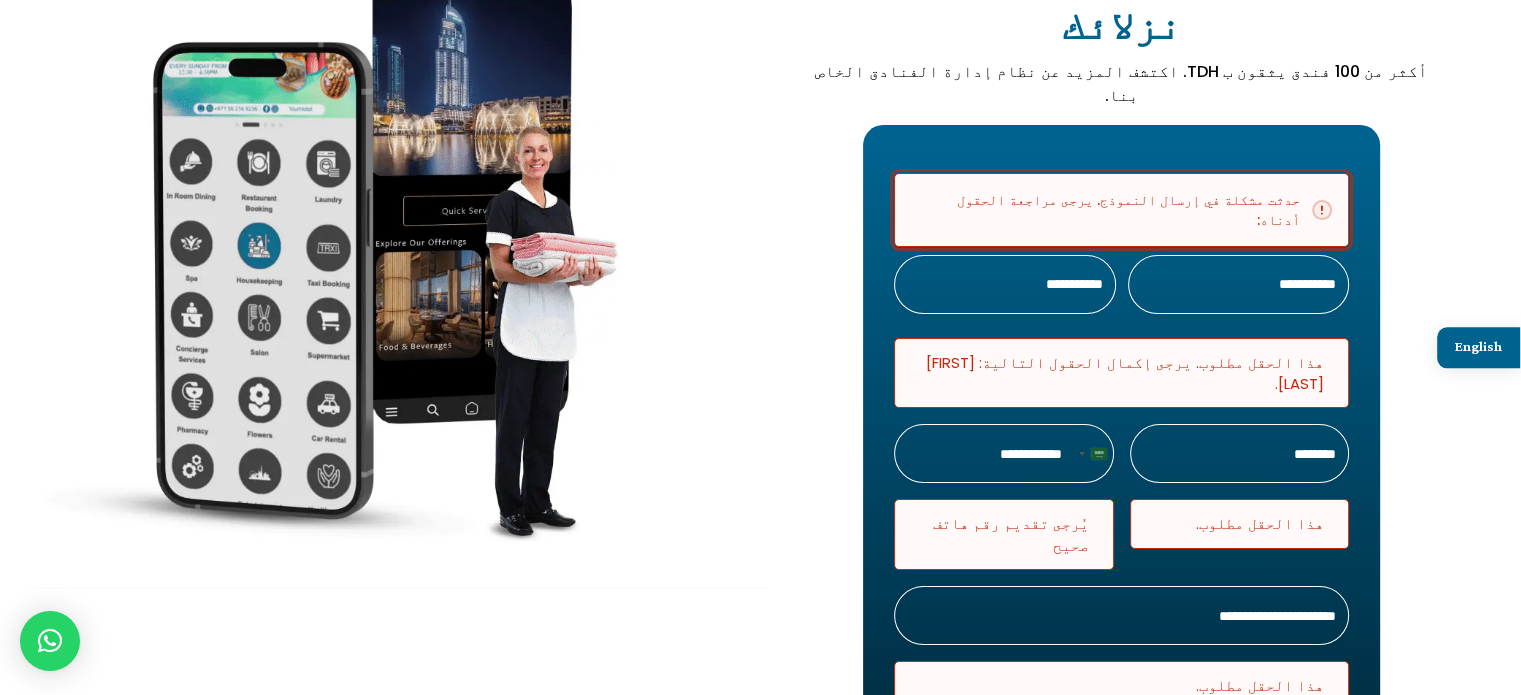 scroll, scrollTop: 0, scrollLeft: 0, axis: both 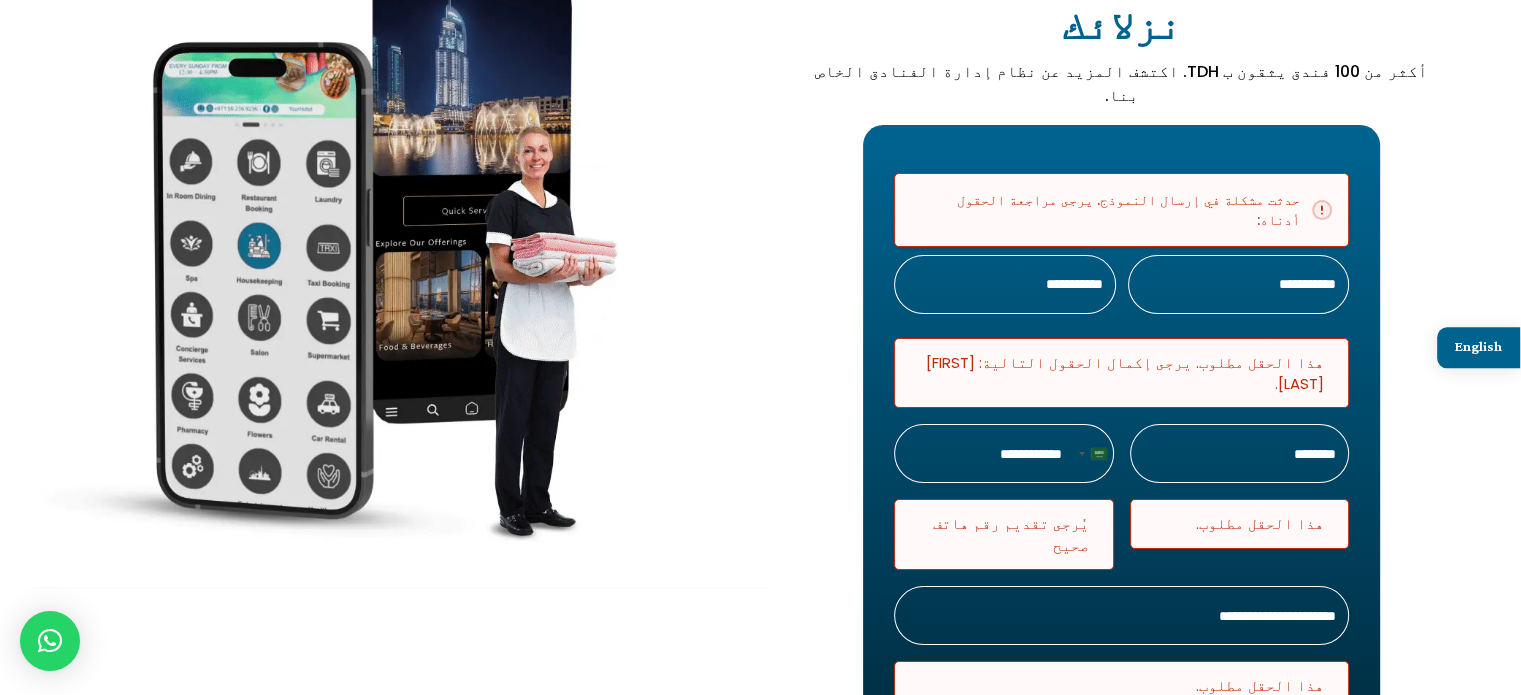 click on "الاسم الأول" at bounding box center (1239, 284) 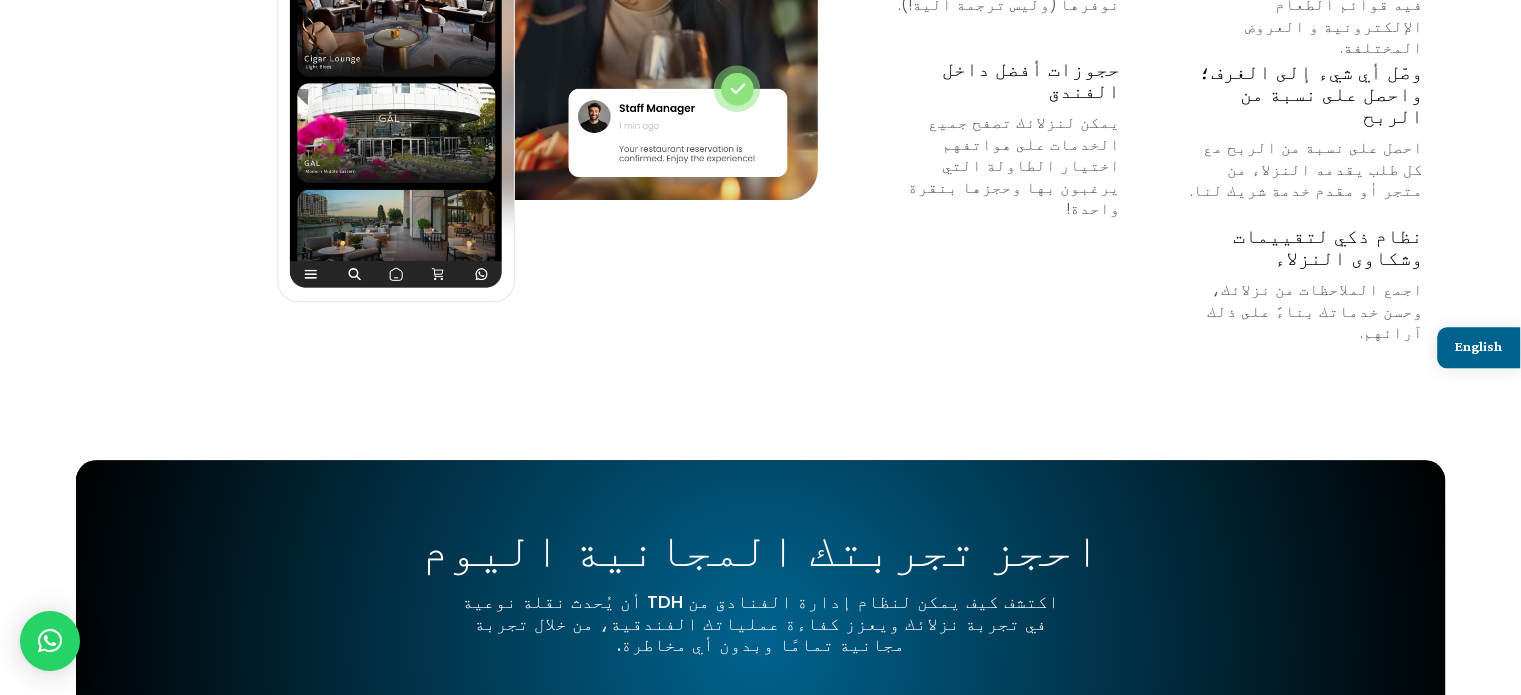 scroll, scrollTop: 1890, scrollLeft: 0, axis: vertical 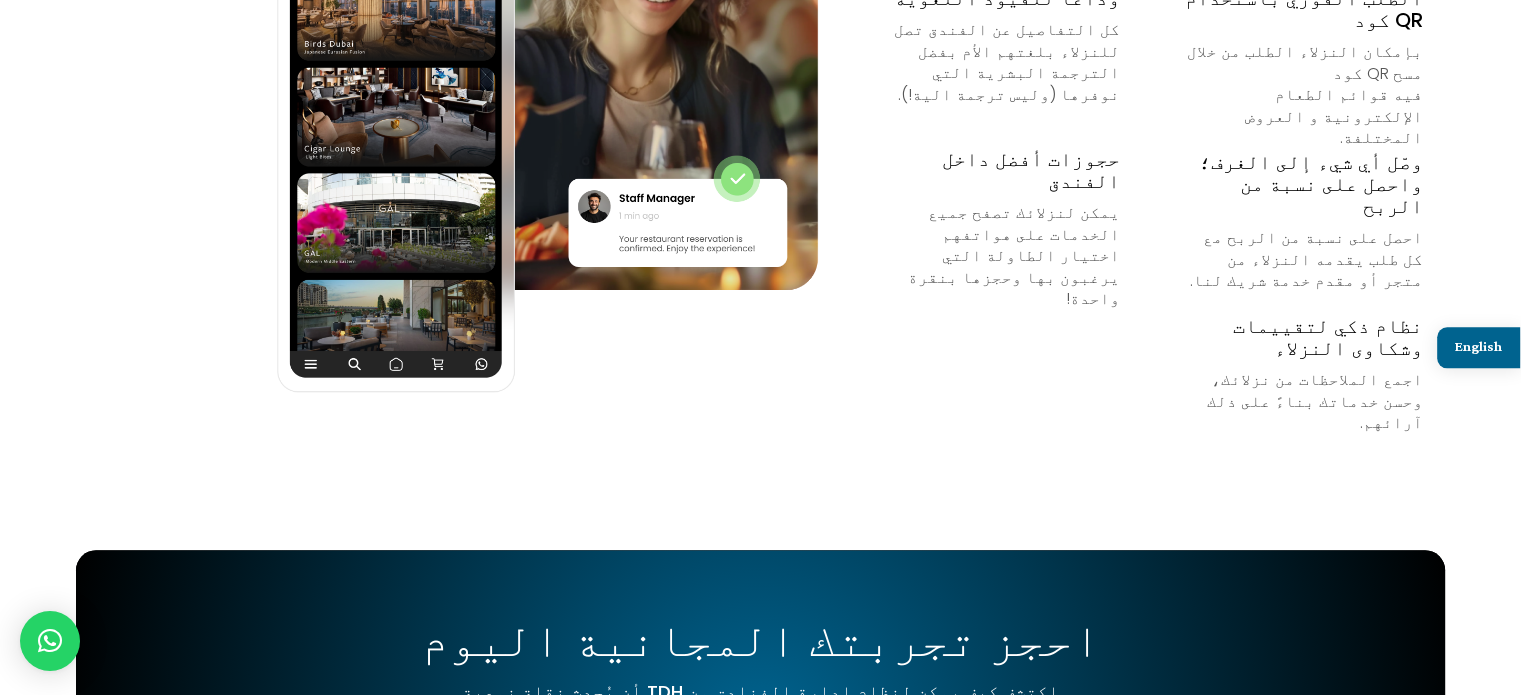 drag, startPoint x: 1531, startPoint y: 66, endPoint x: 1478, endPoint y: 217, distance: 160.03125 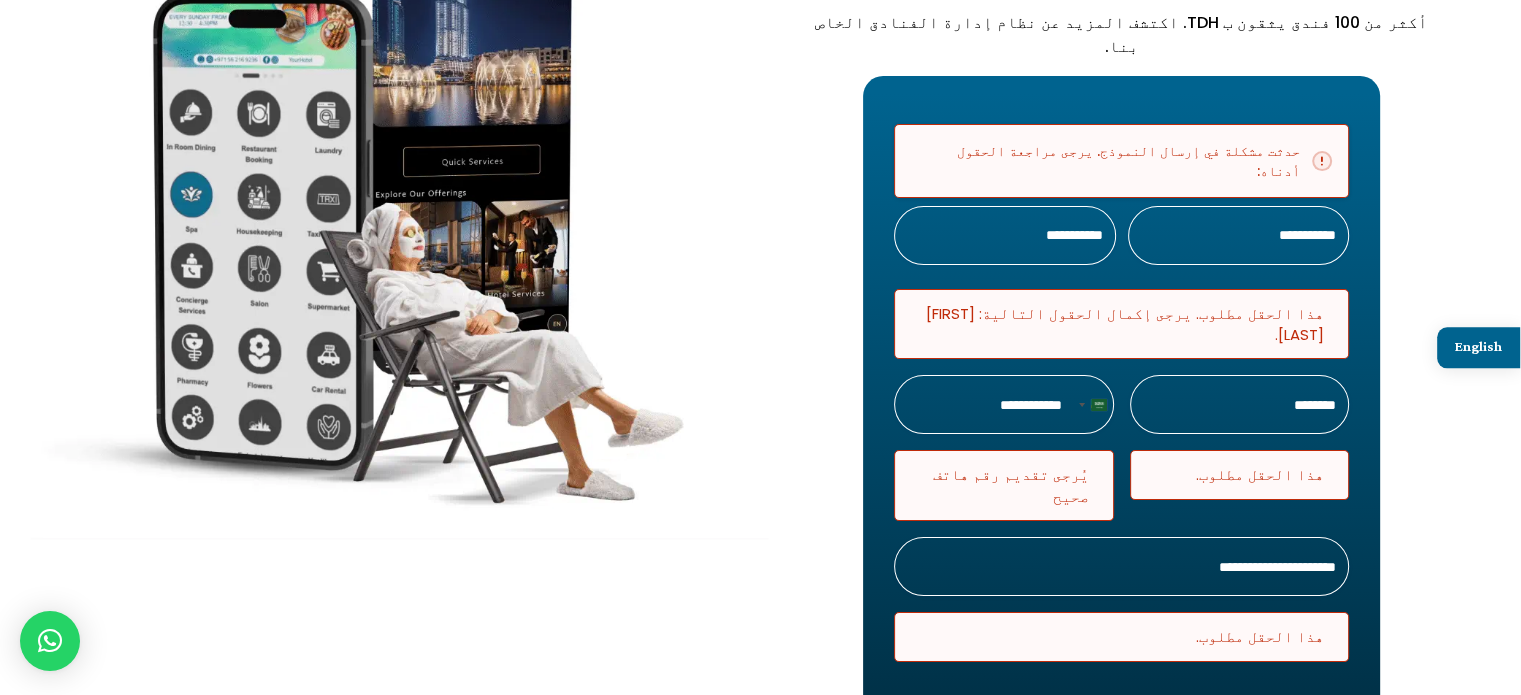 scroll, scrollTop: 0, scrollLeft: 0, axis: both 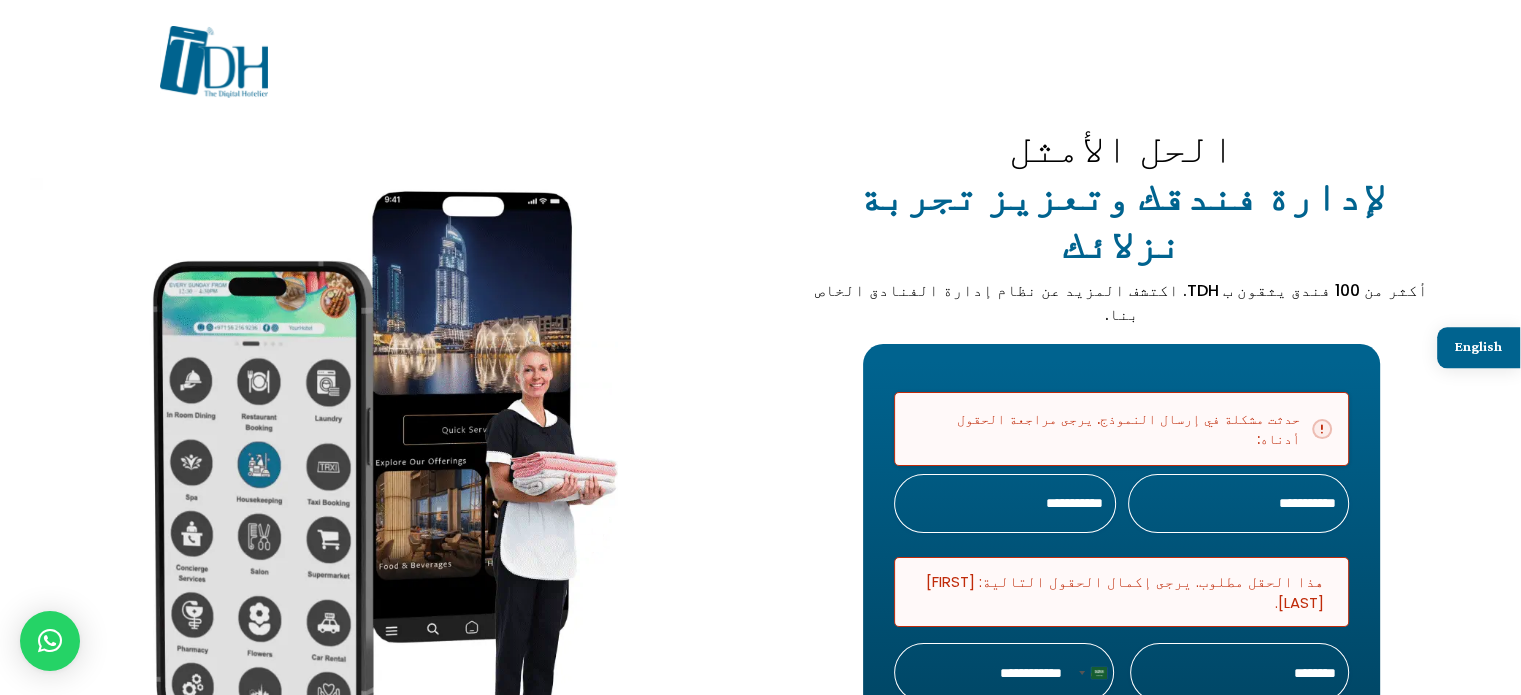 click on "الاسم الأول" at bounding box center [1239, 503] 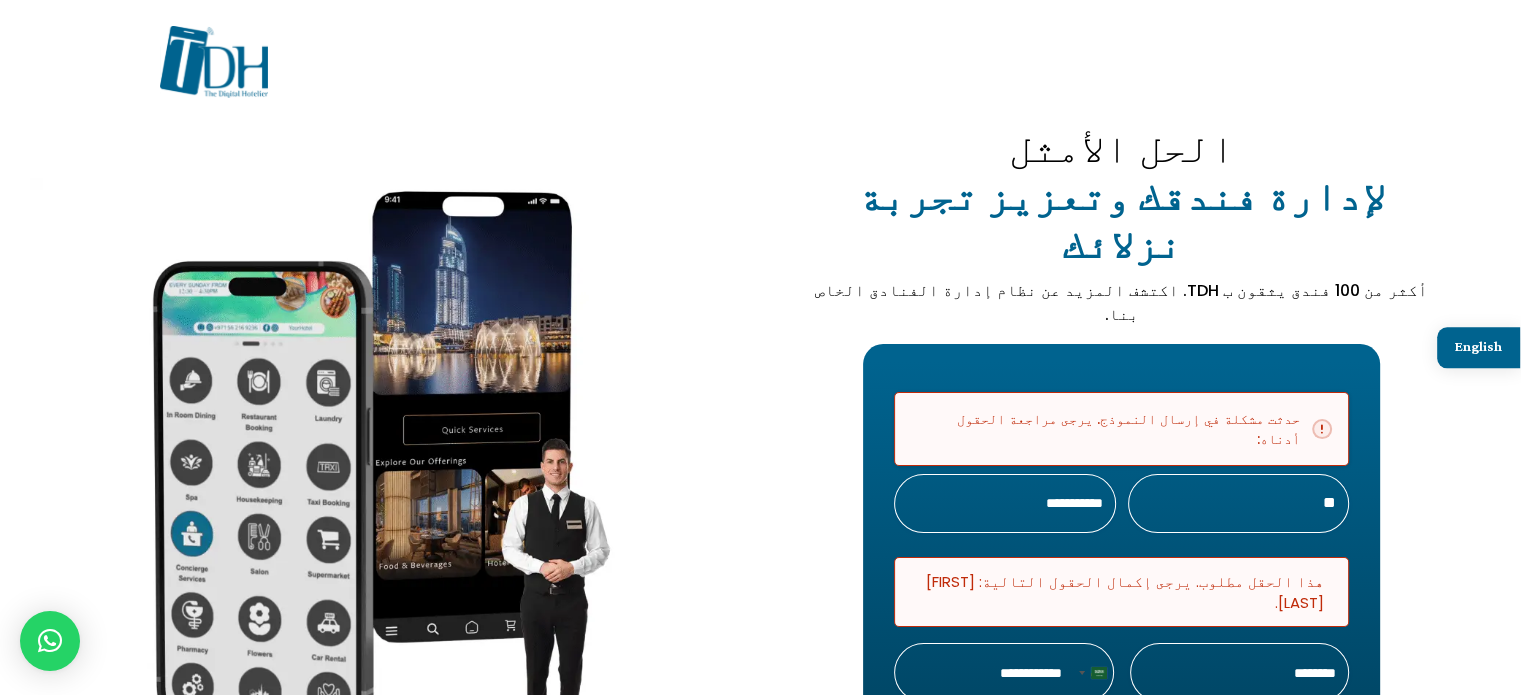 type on "*" 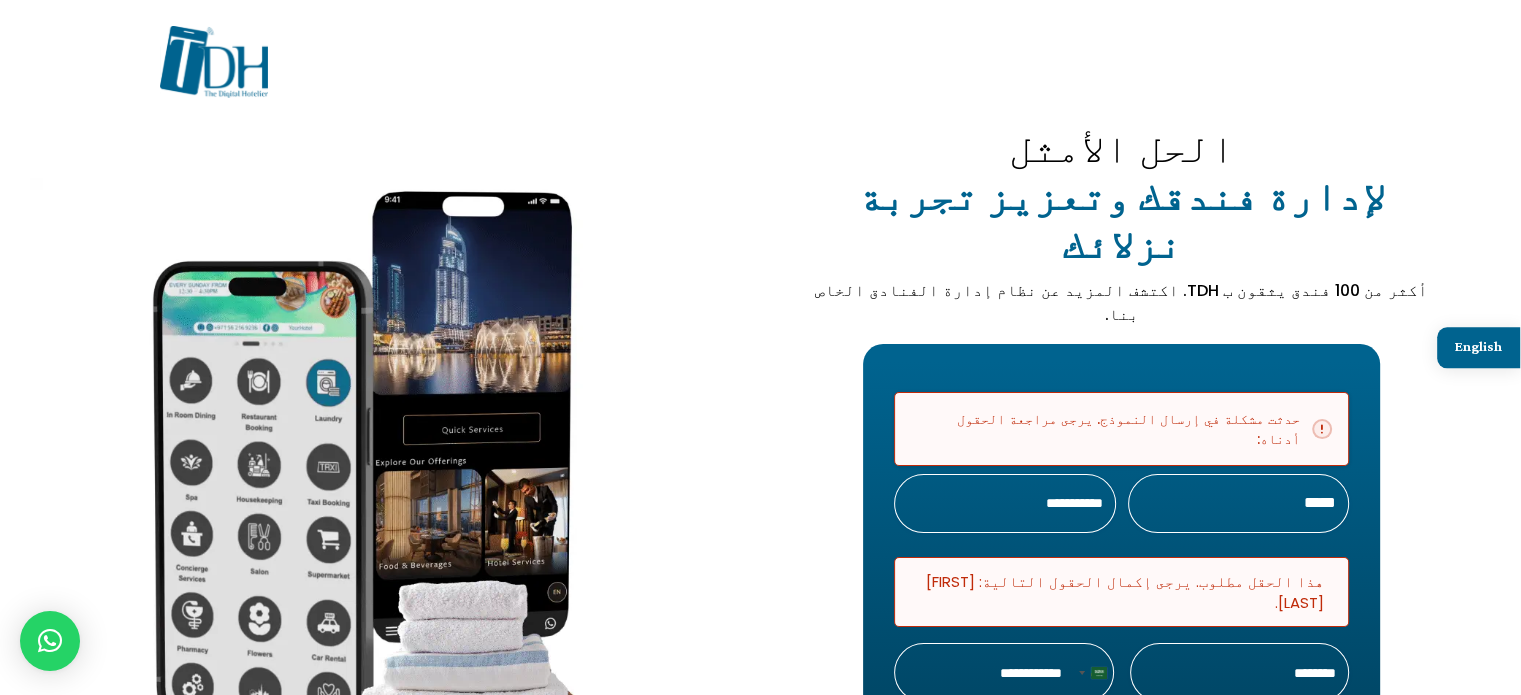 type on "*****" 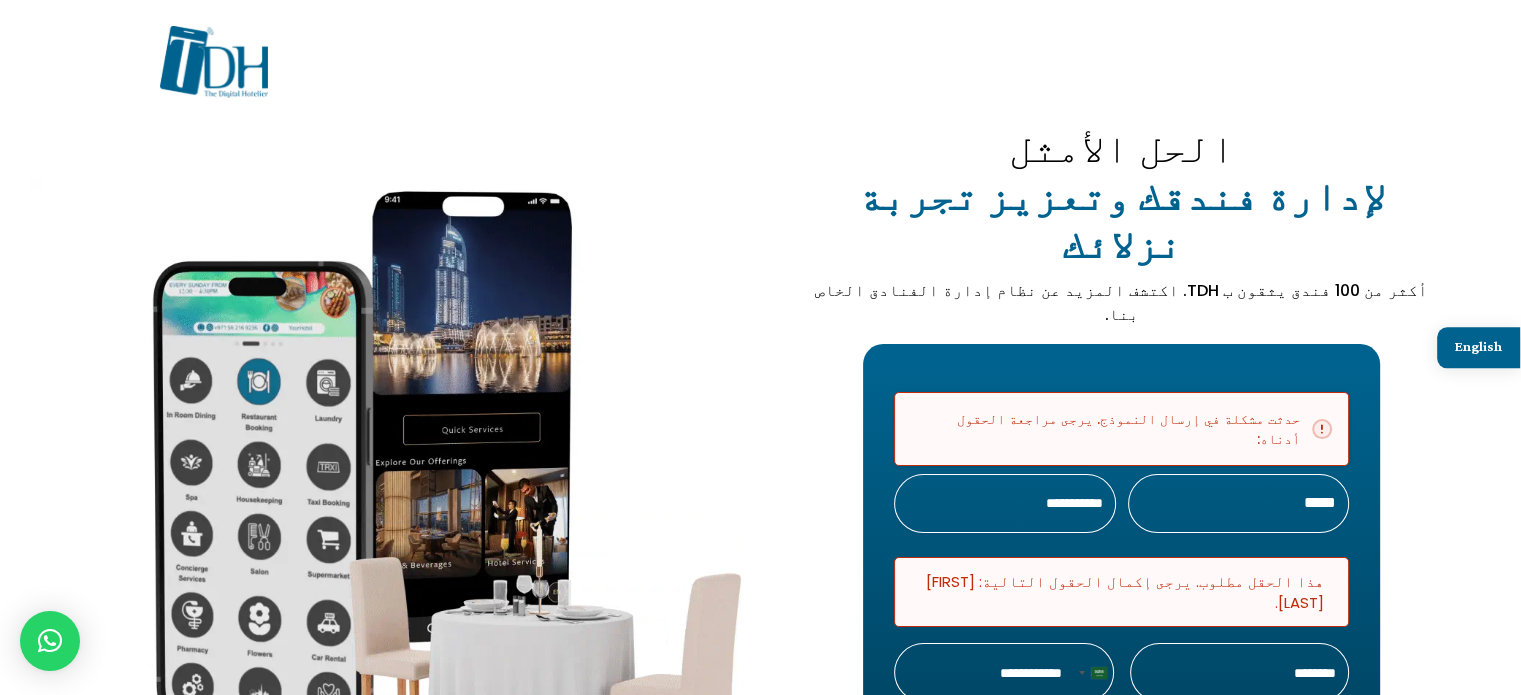 click on "اسم العائلة" at bounding box center [1005, 503] 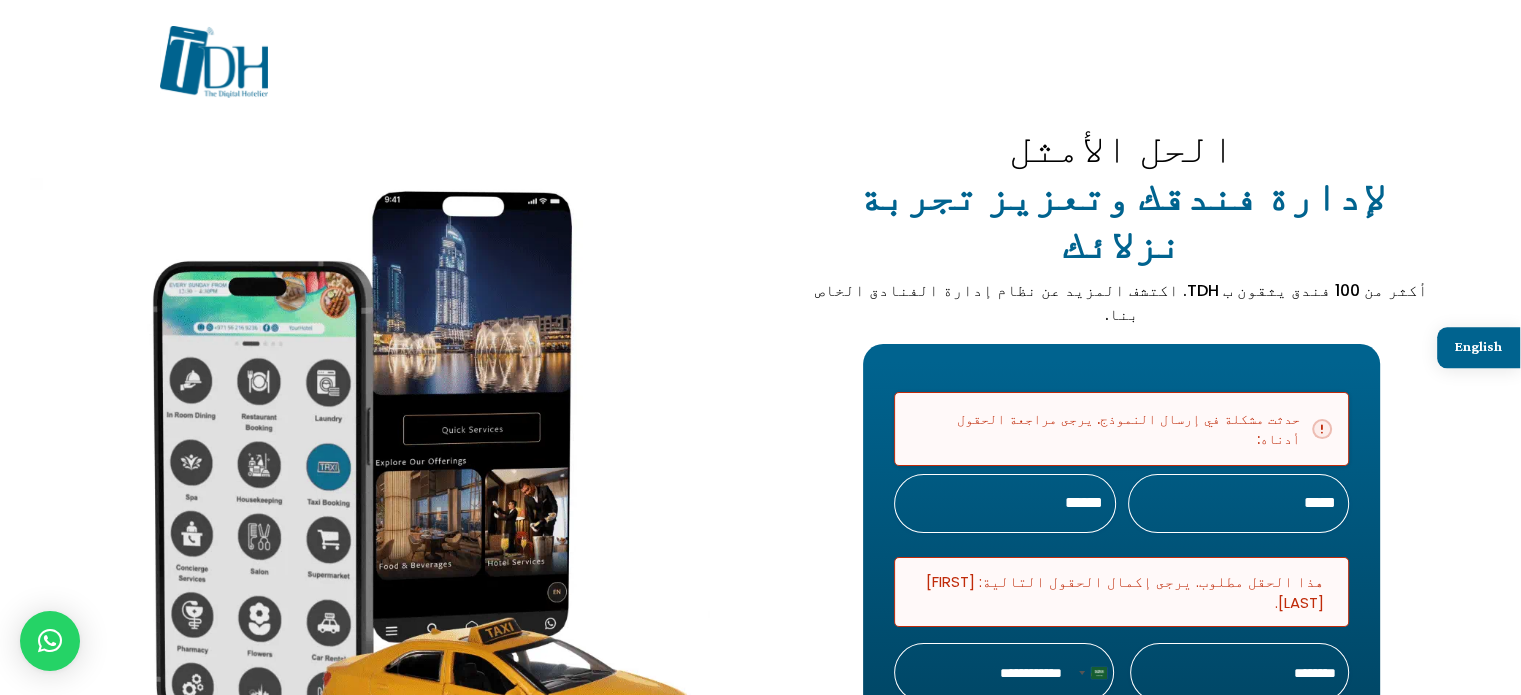 type on "******" 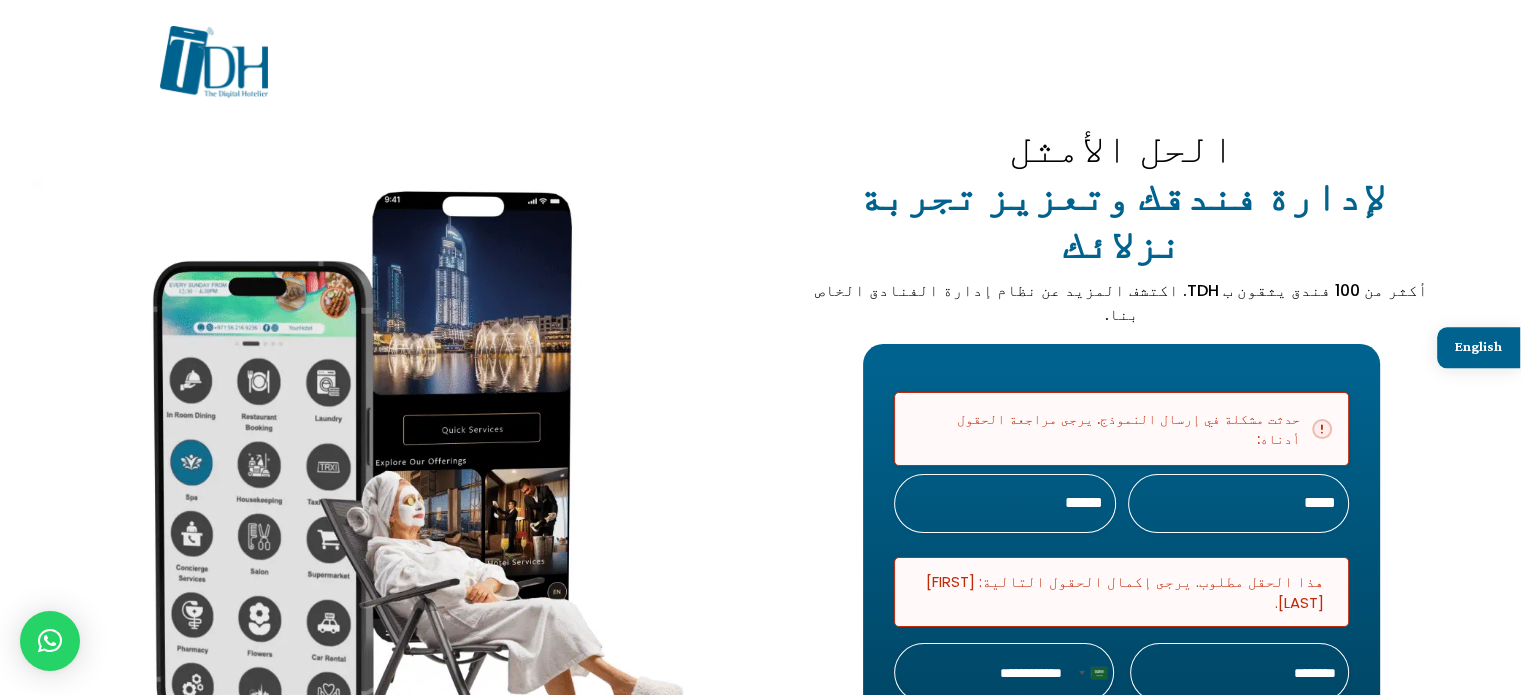 click on "اسم فندق *" at bounding box center [1240, 672] 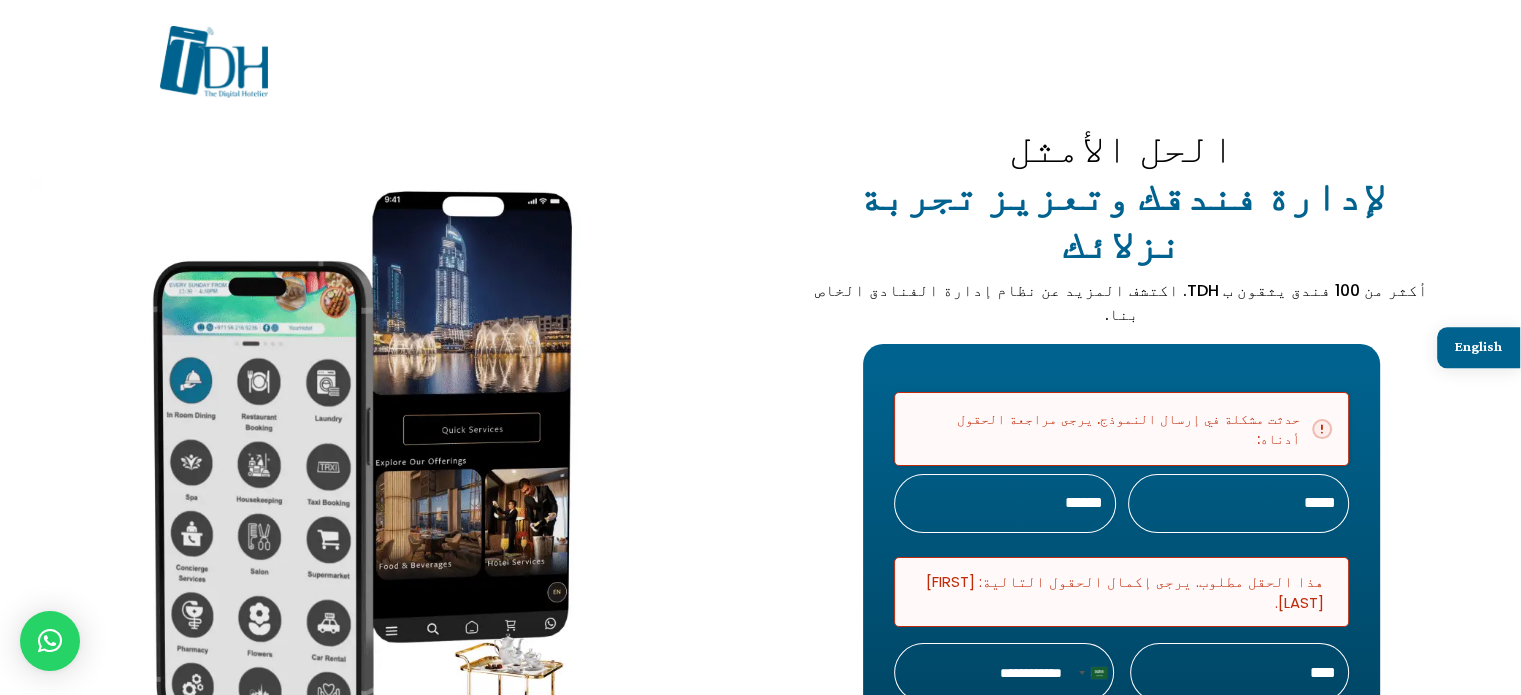 type on "****" 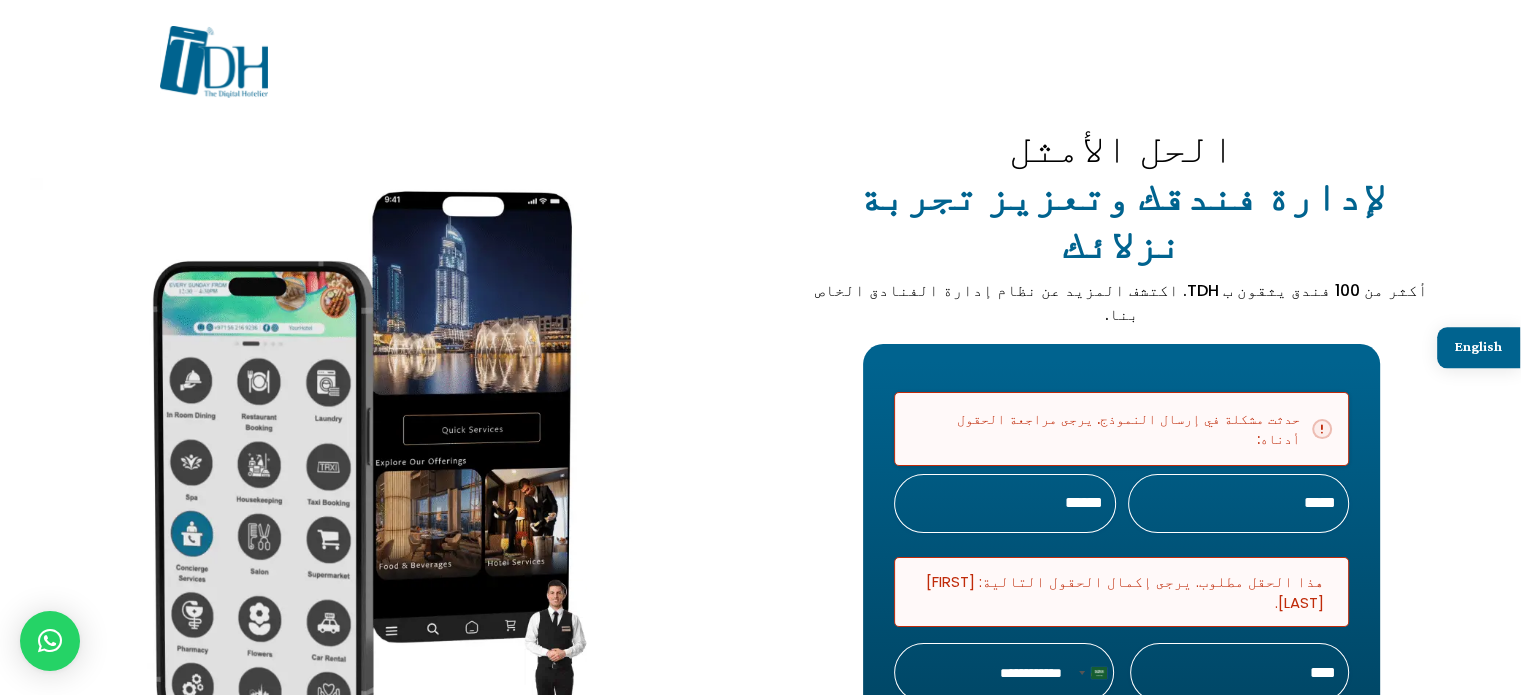 click on "رقم التليفون *" at bounding box center [1004, 672] 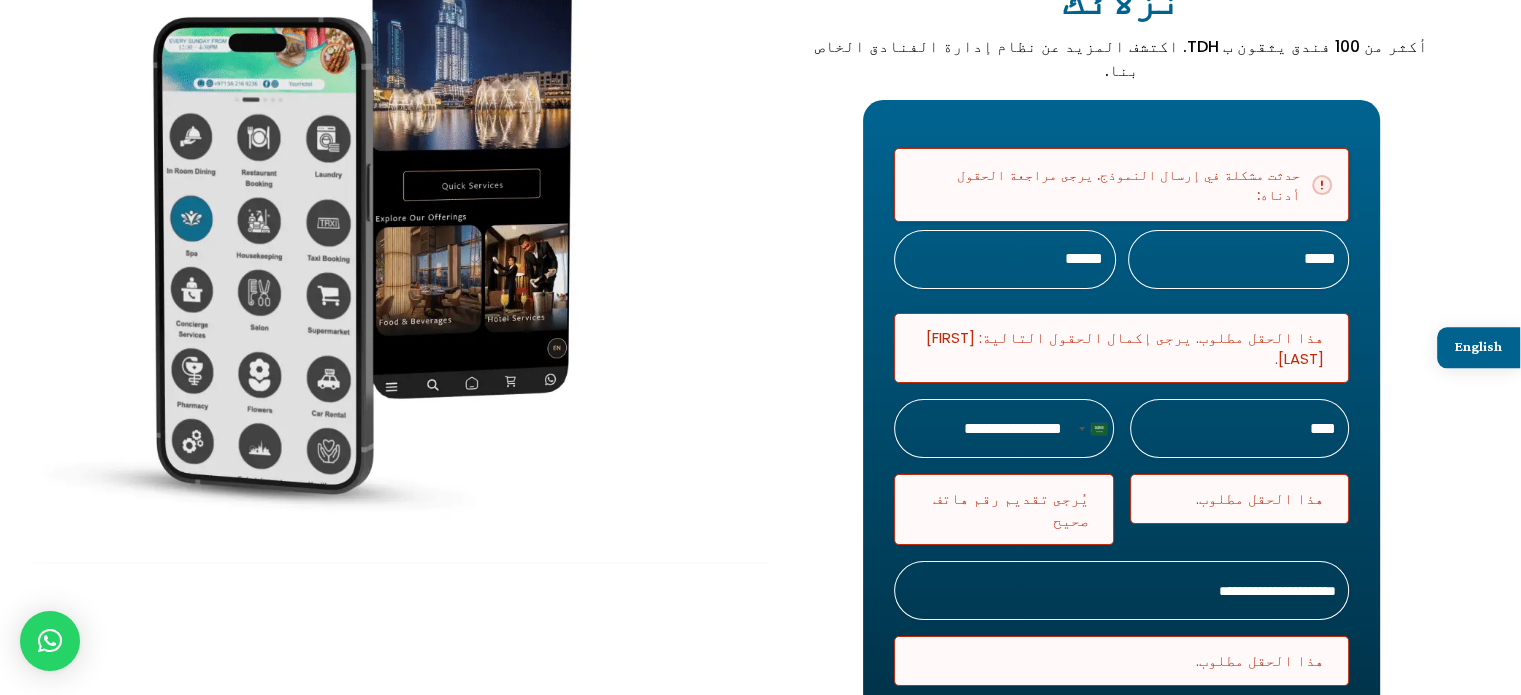 scroll, scrollTop: 344, scrollLeft: 0, axis: vertical 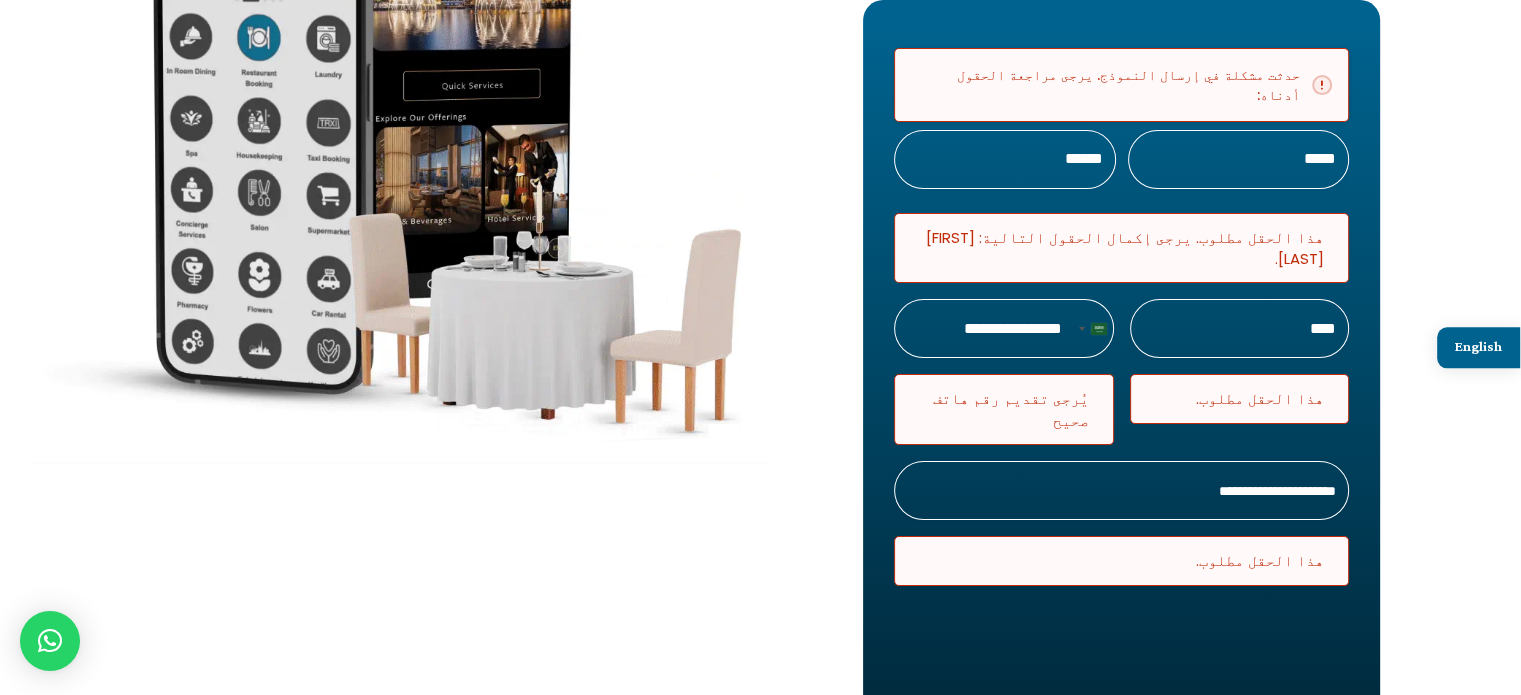 type on "**********" 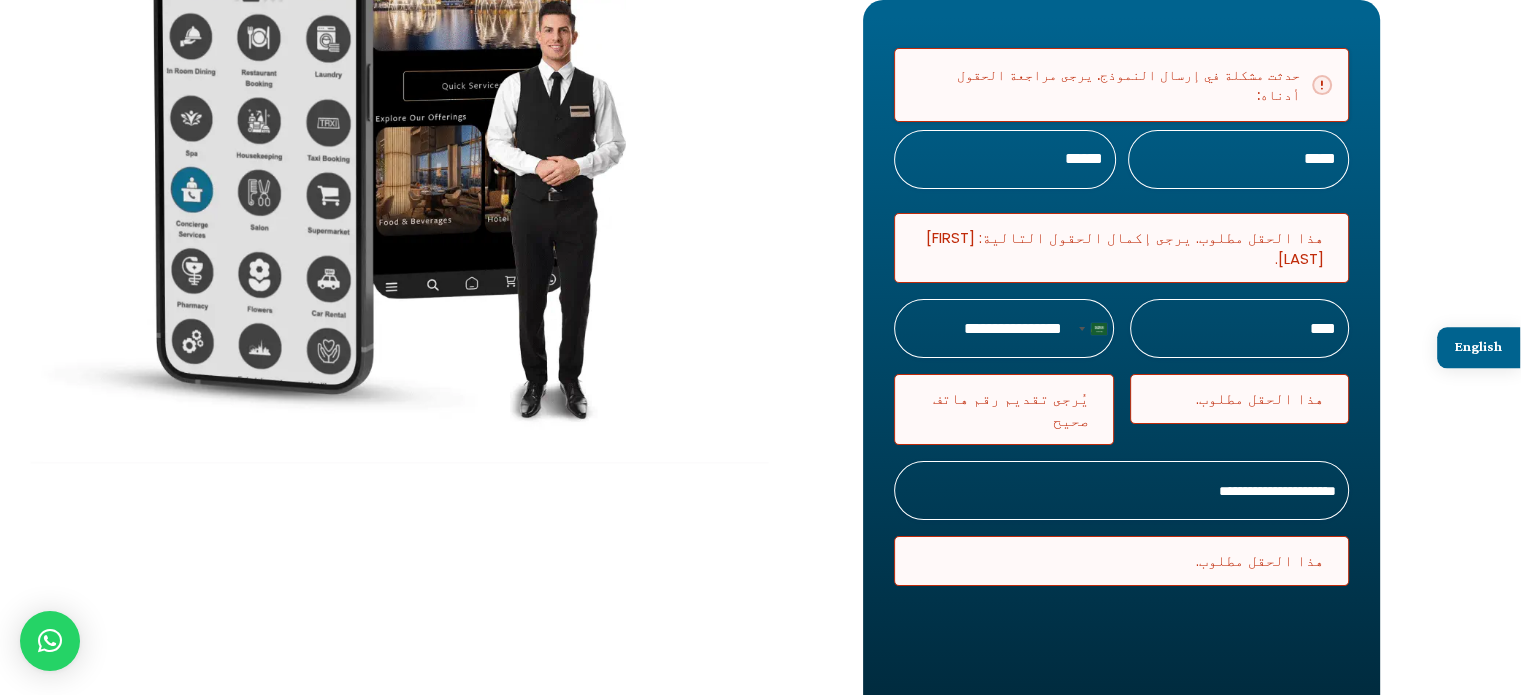 click on "عنوان البريد الإلكتروني *" at bounding box center [1121, 490] 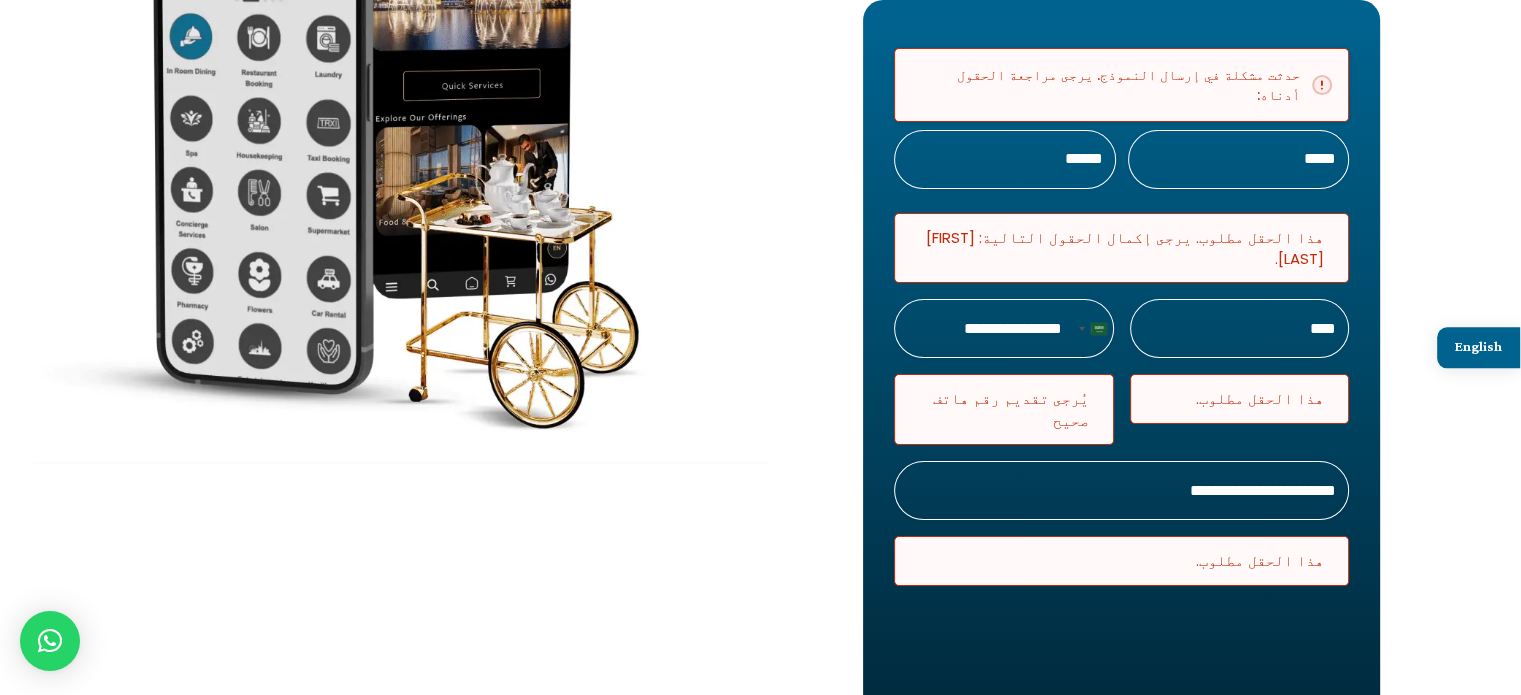 type on "**********" 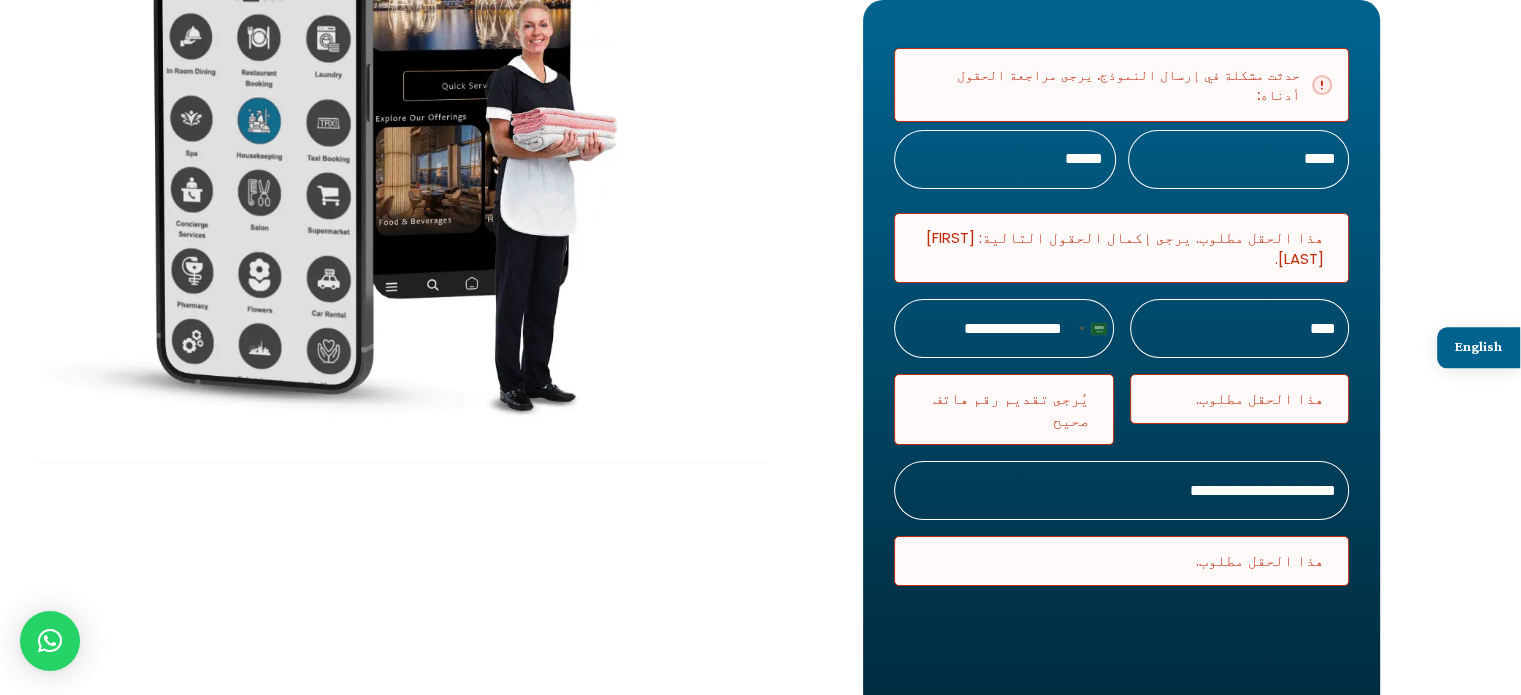 click on "**********" at bounding box center [1121, 813] 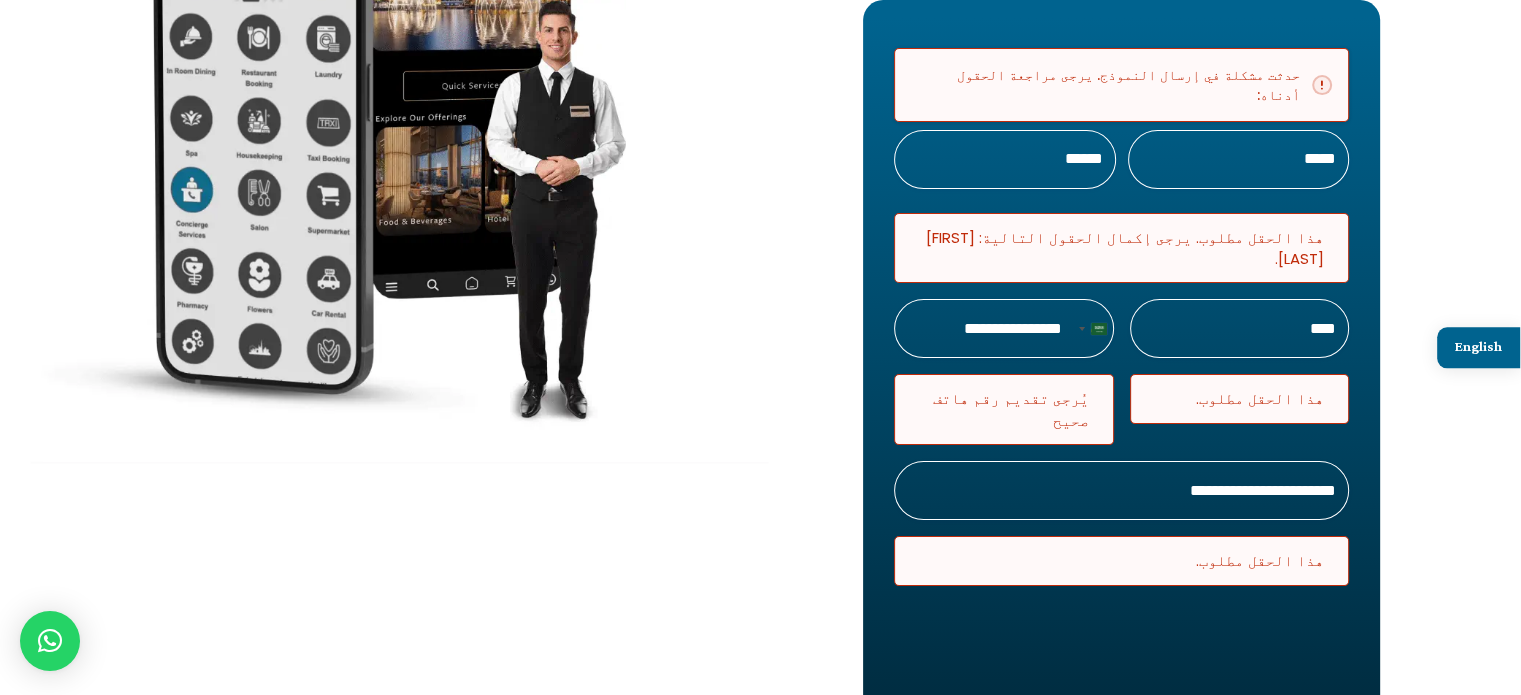 scroll, scrollTop: 20, scrollLeft: 8, axis: both 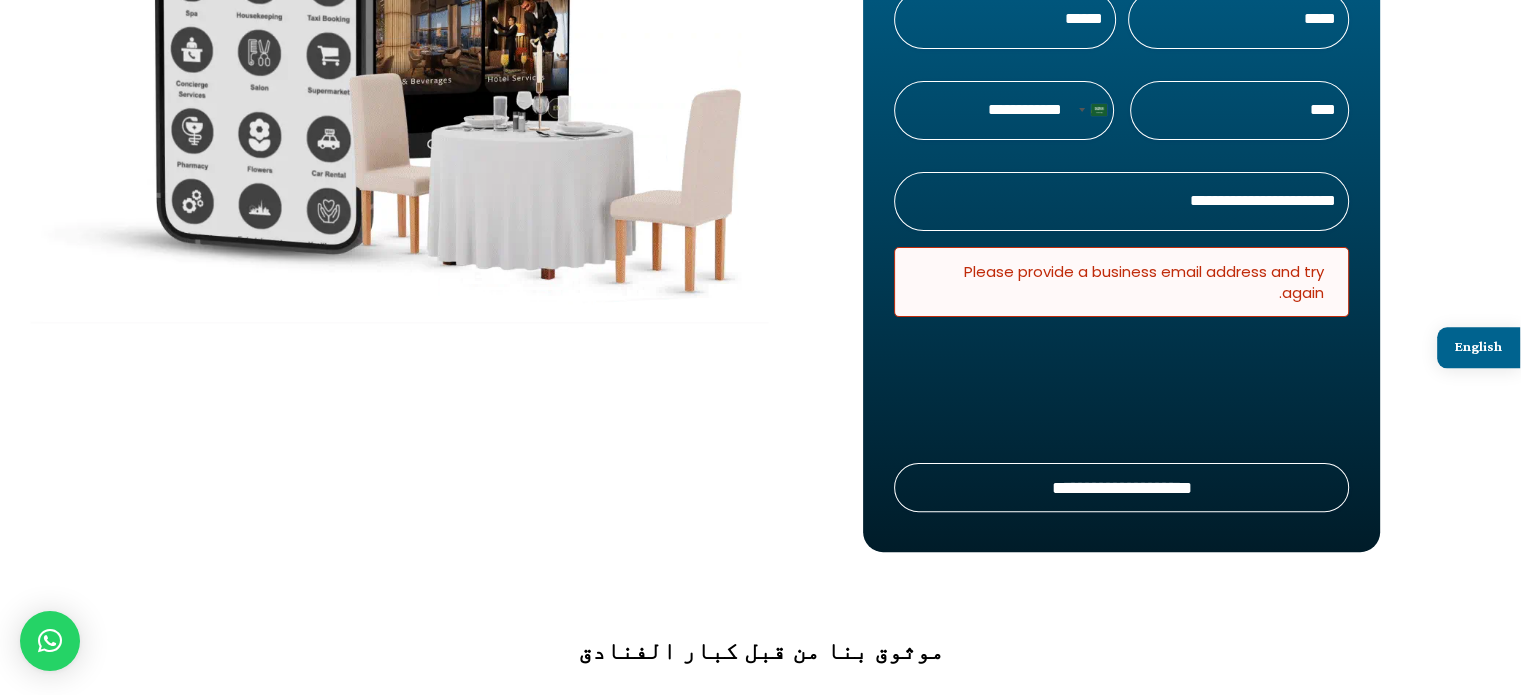 click on "**********" at bounding box center (1121, 487) 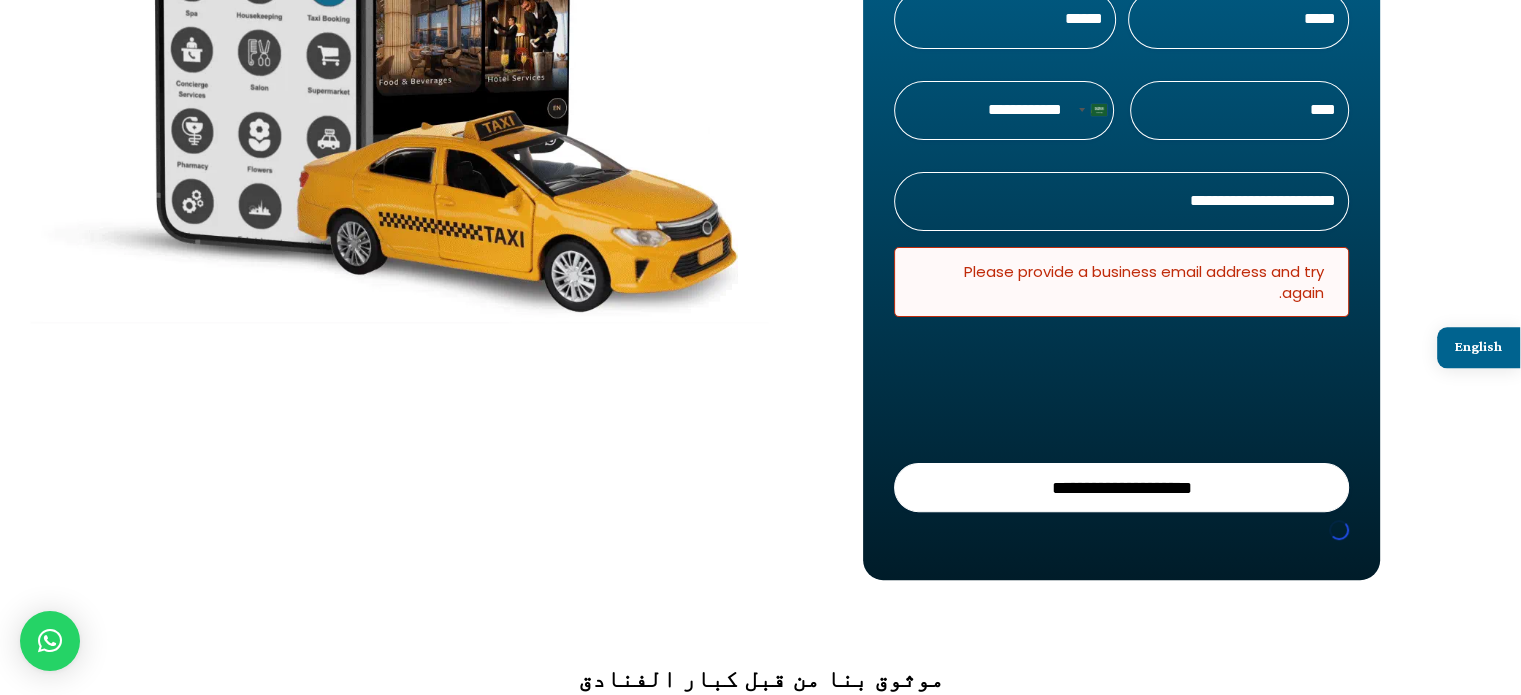 scroll, scrollTop: 20, scrollLeft: 8, axis: both 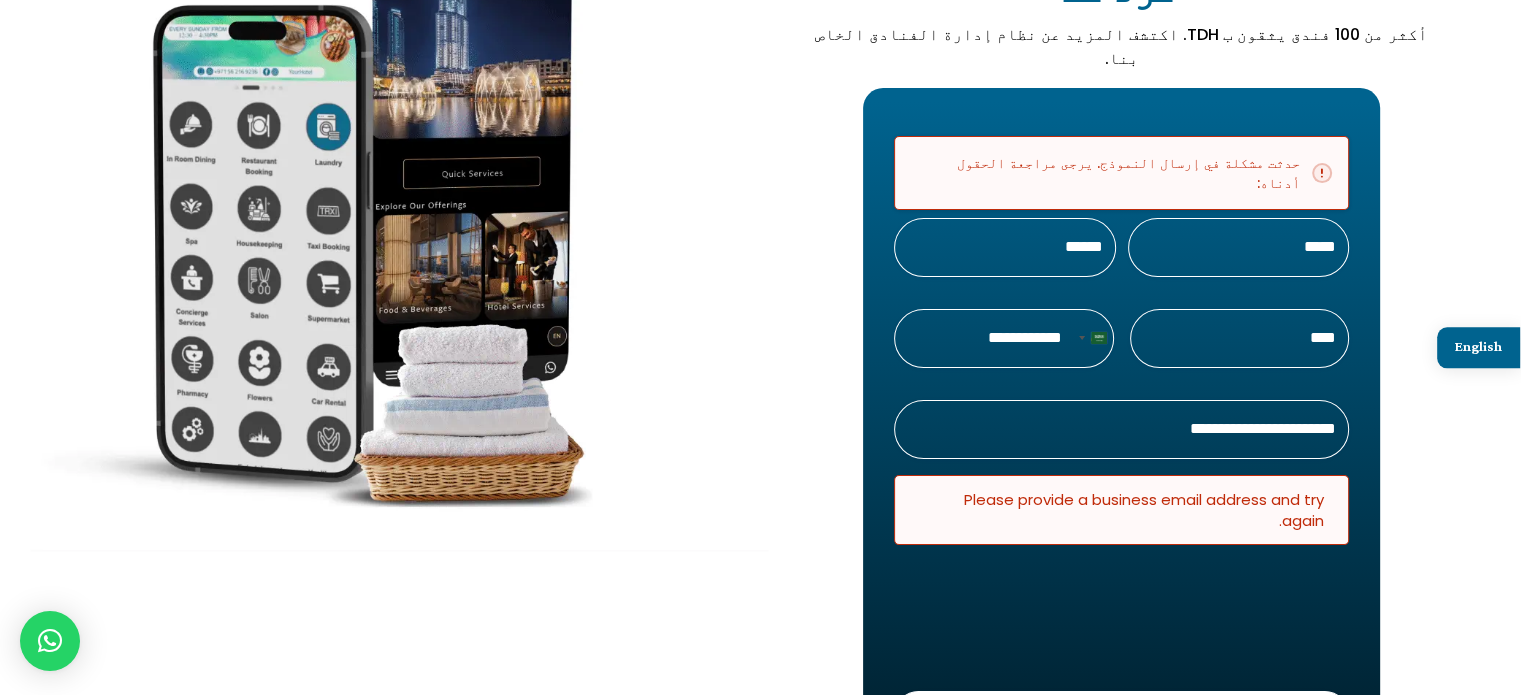 click on "**********" at bounding box center [1121, 429] 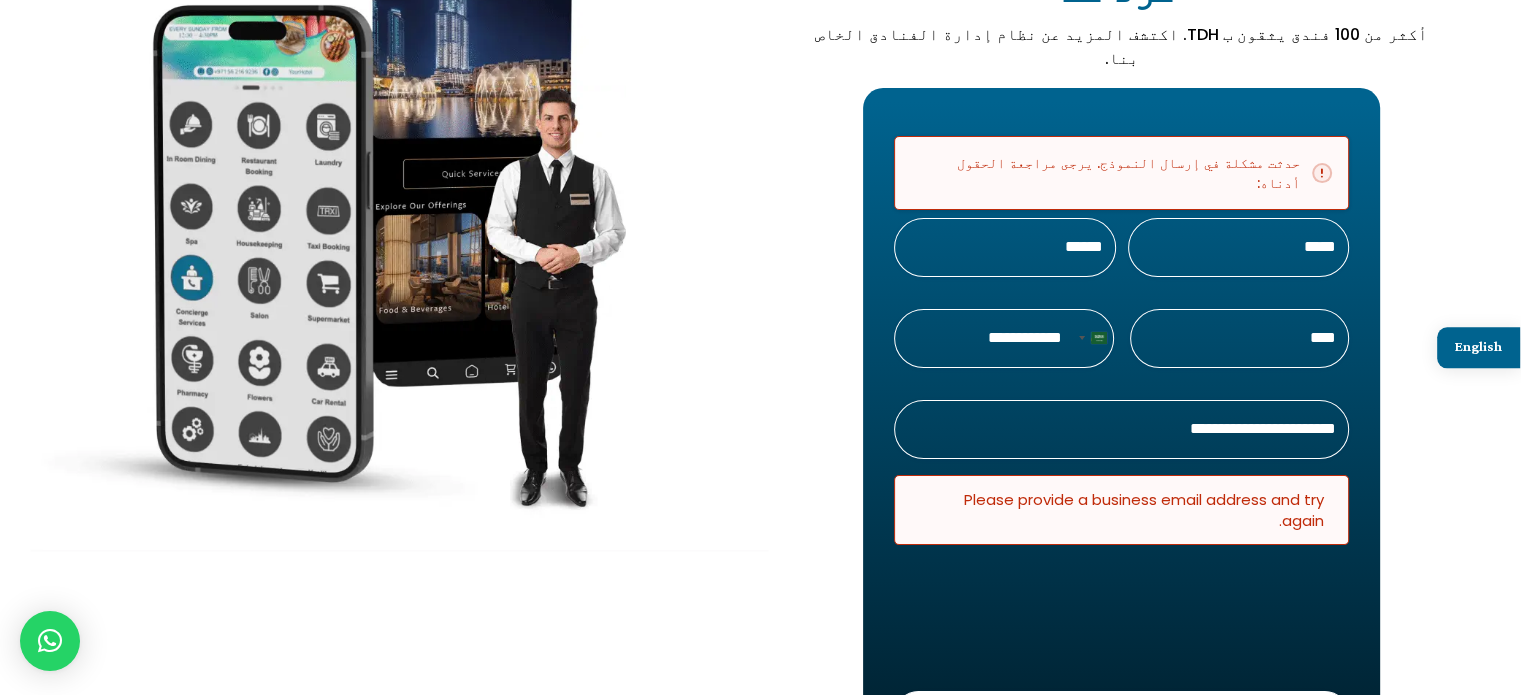 drag, startPoint x: 1336, startPoint y: 335, endPoint x: 1053, endPoint y: 338, distance: 283.0159 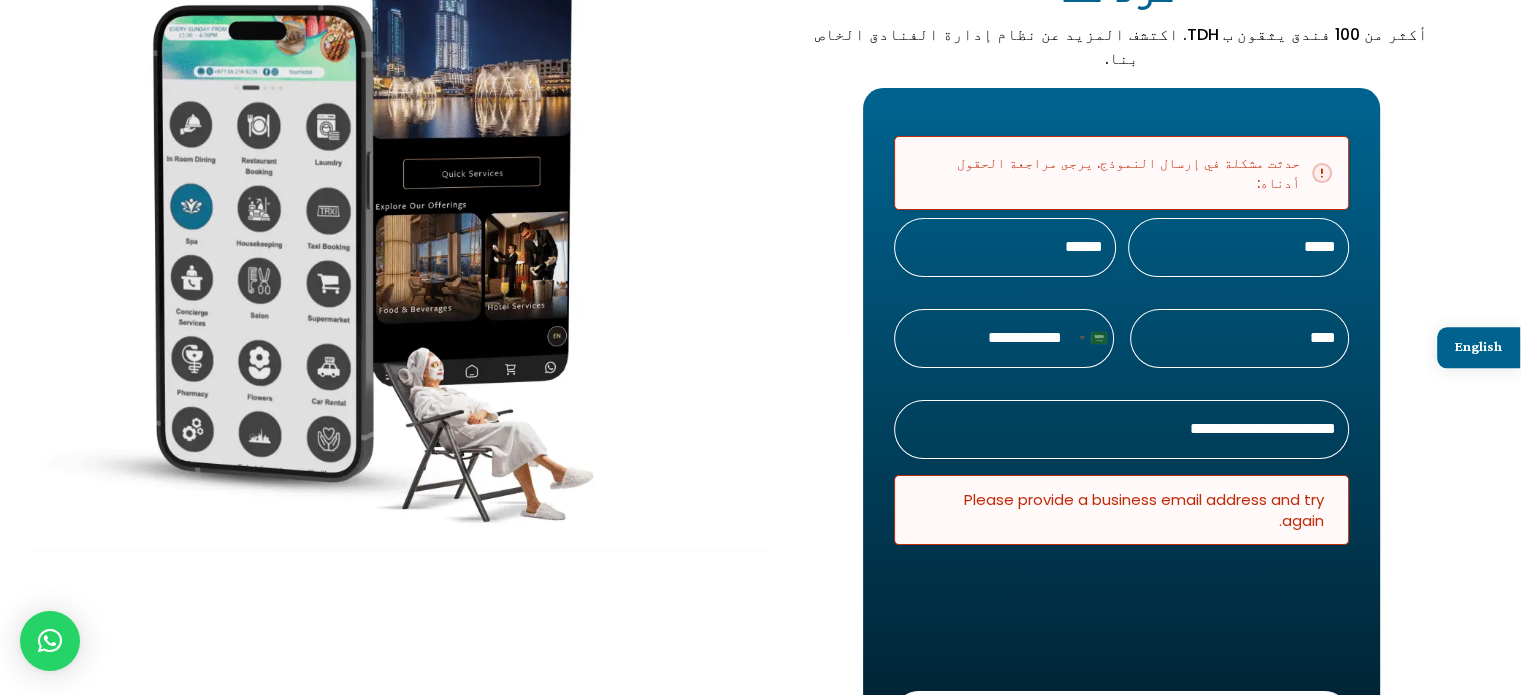 click on "**********" at bounding box center (1121, 429) 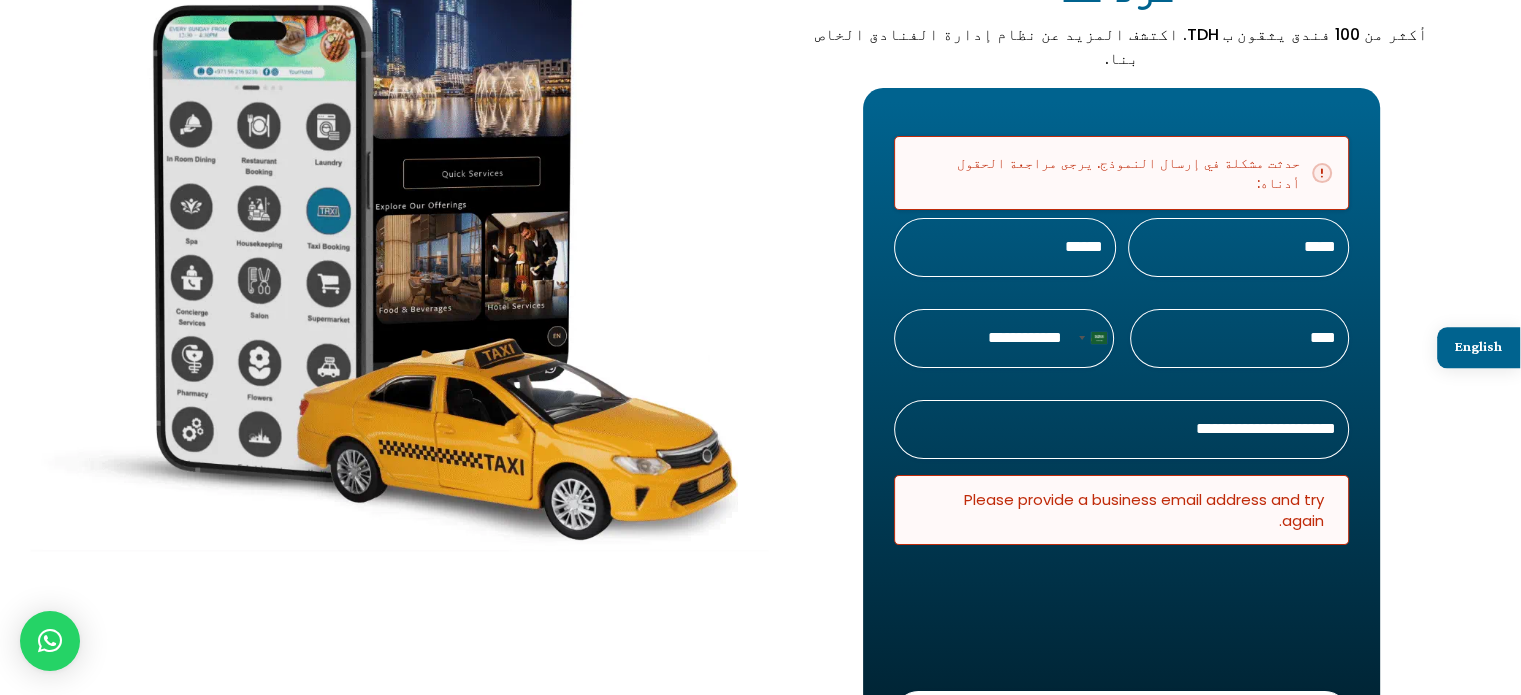 type on "**********" 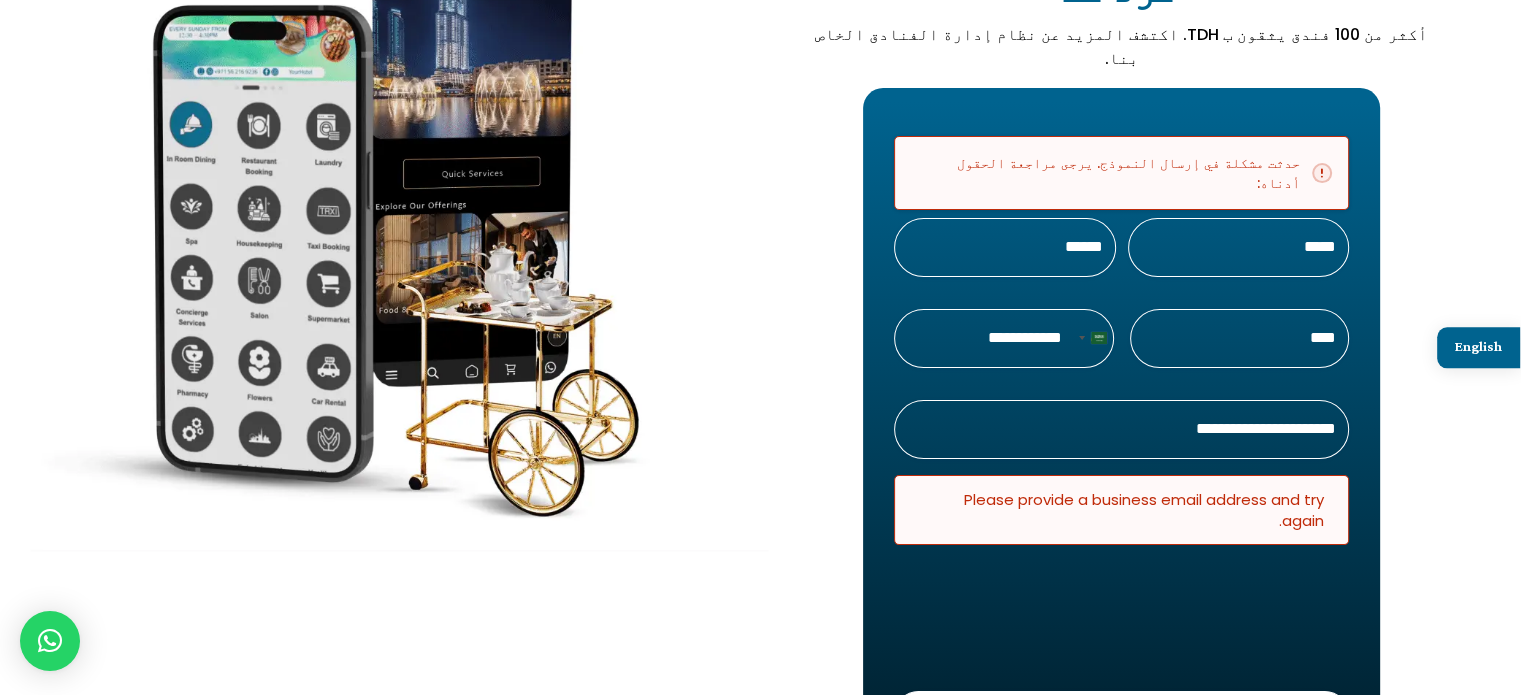 click on "English" at bounding box center [1478, 347] 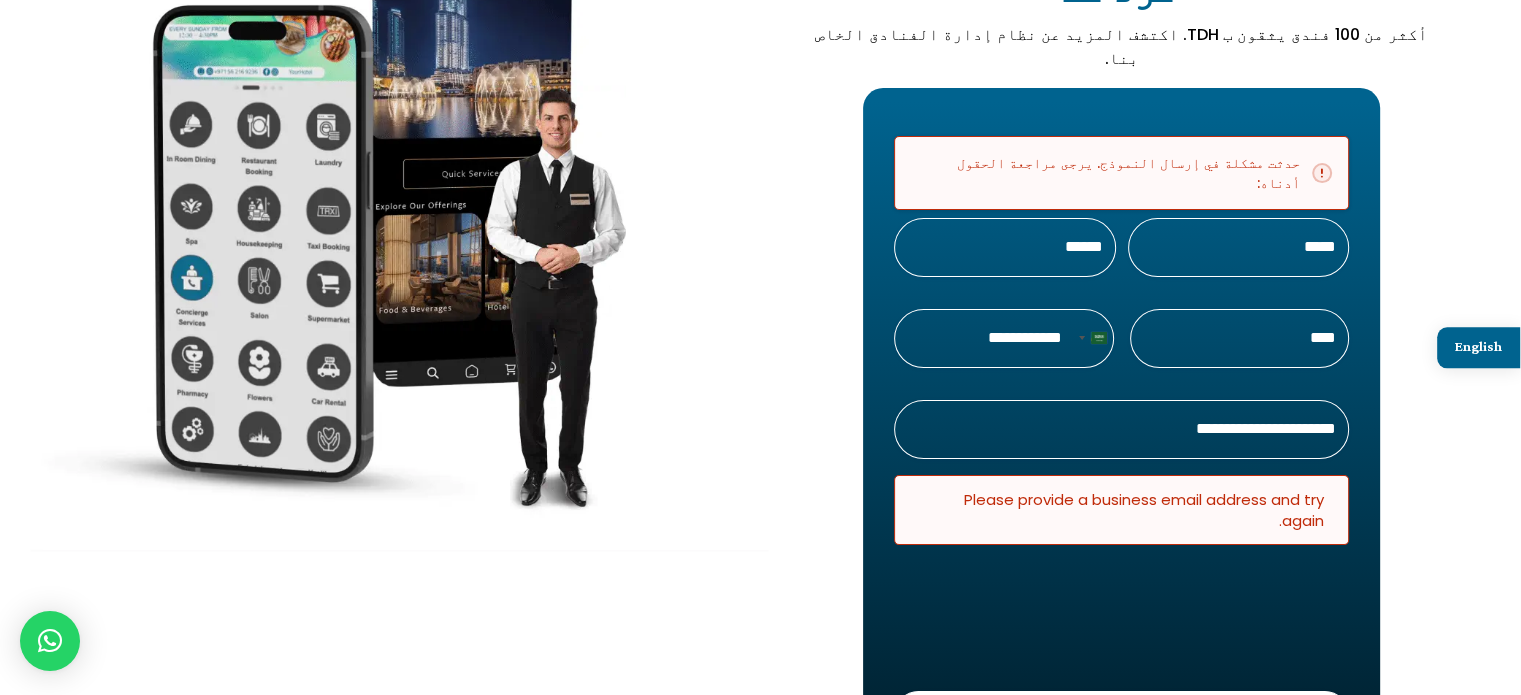 click on "English" at bounding box center [1478, 347] 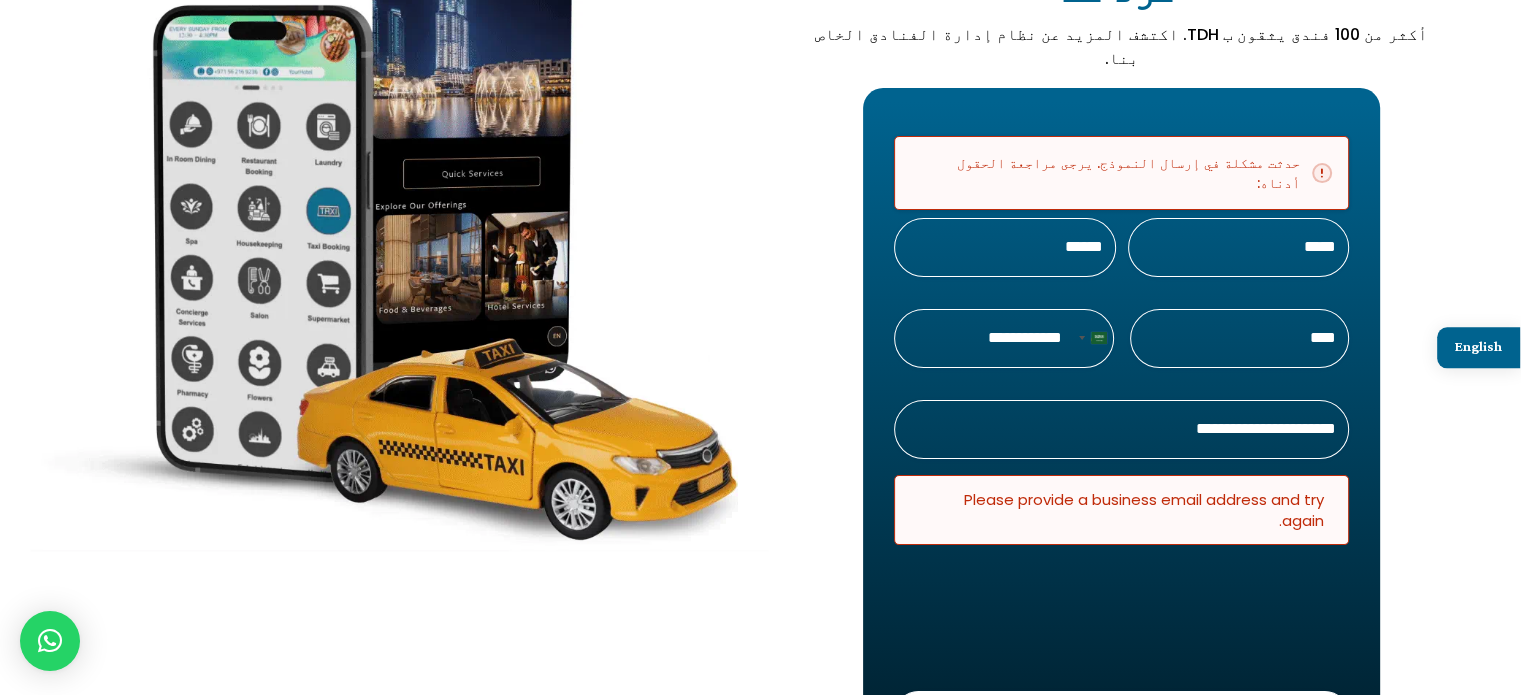 click on "English" at bounding box center [1478, 347] 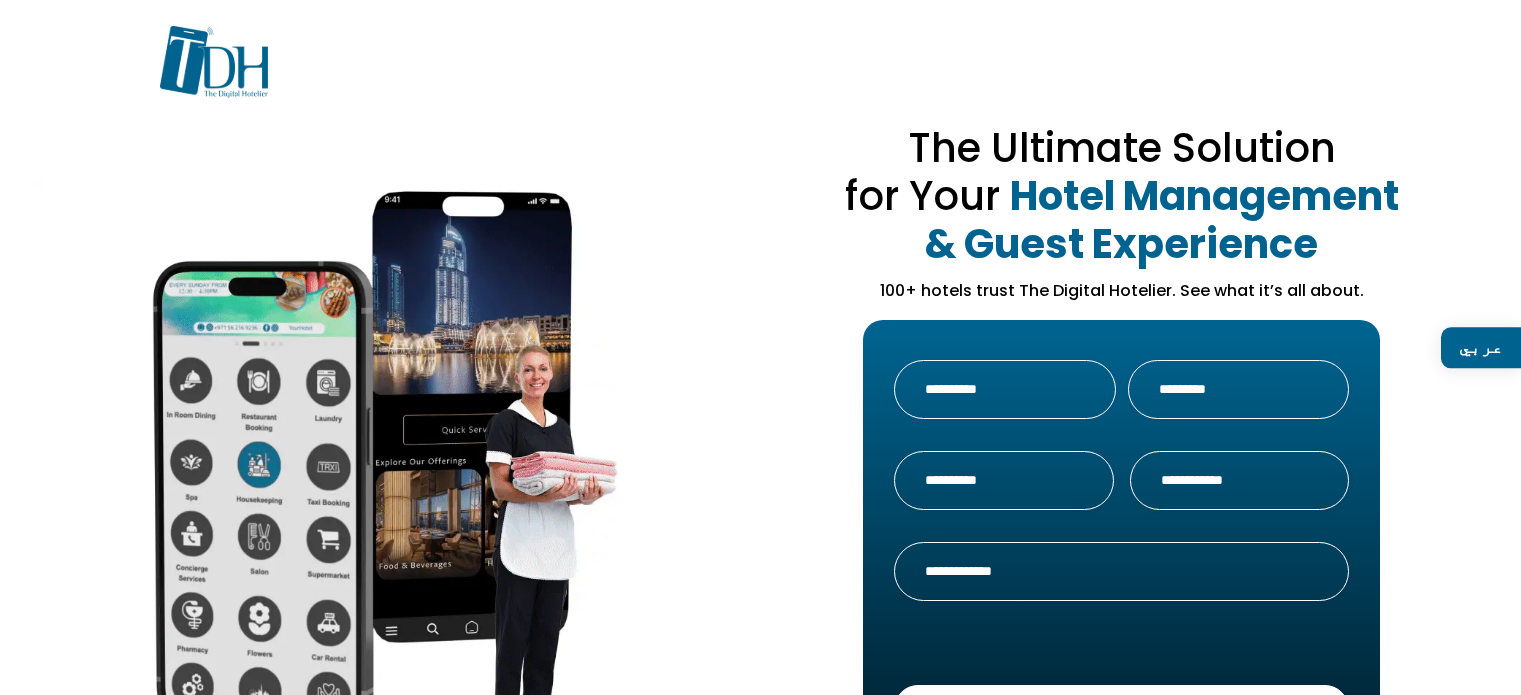 scroll, scrollTop: 0, scrollLeft: 0, axis: both 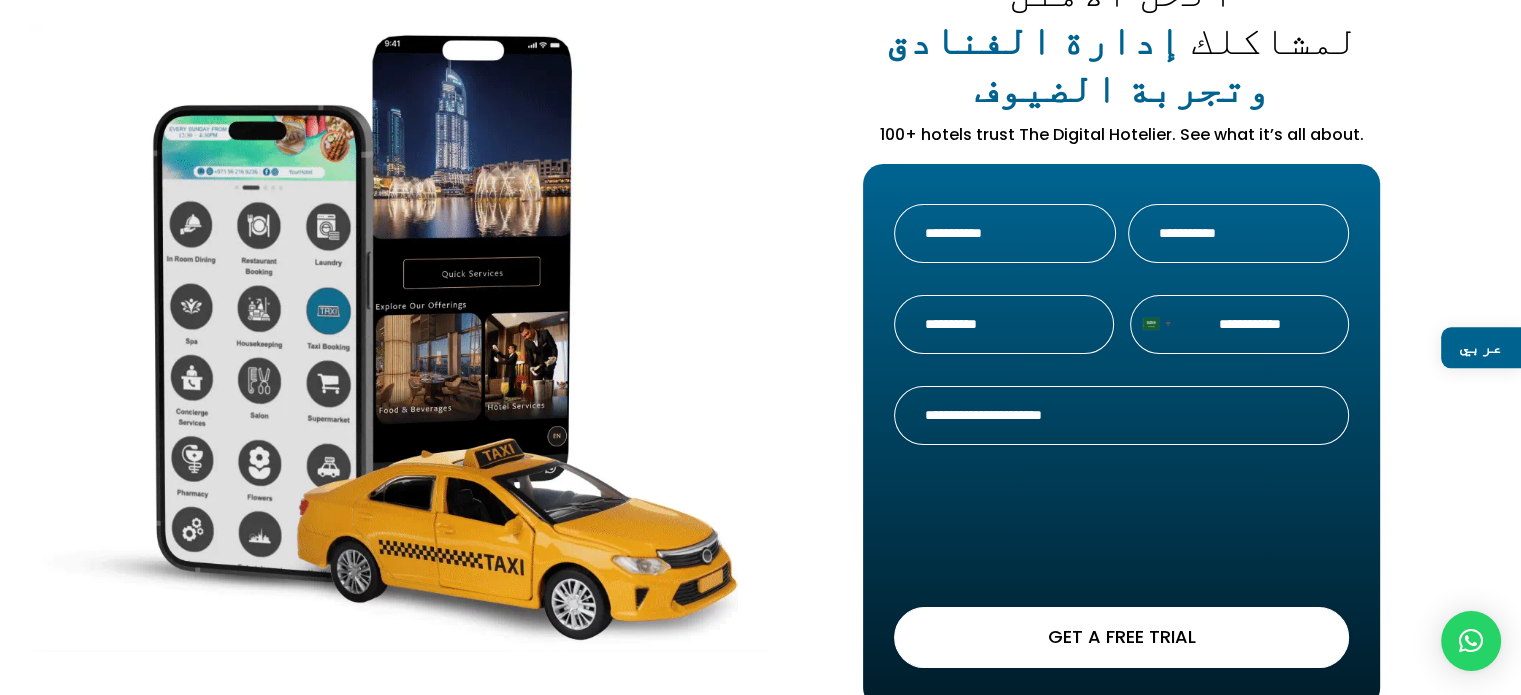 click on "آخر" at bounding box center (1239, 233) 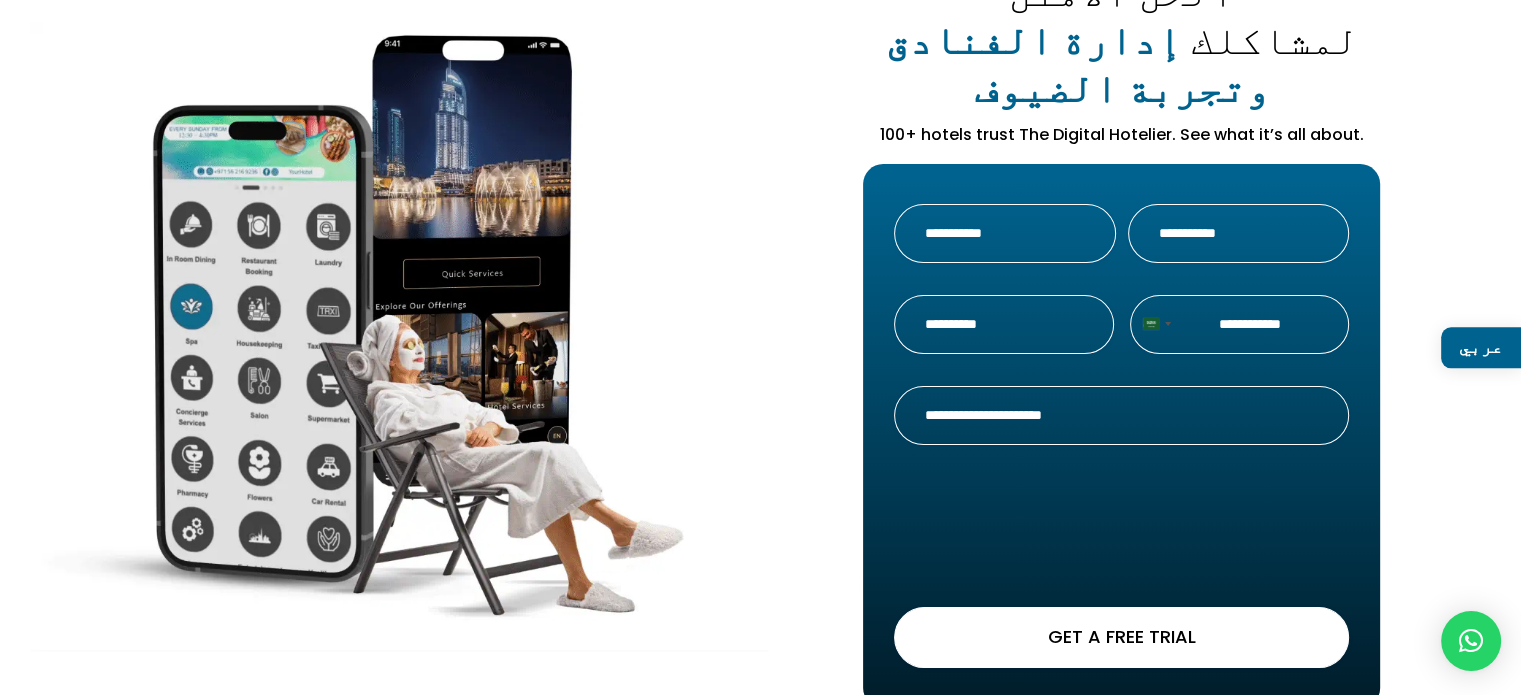 type on "******" 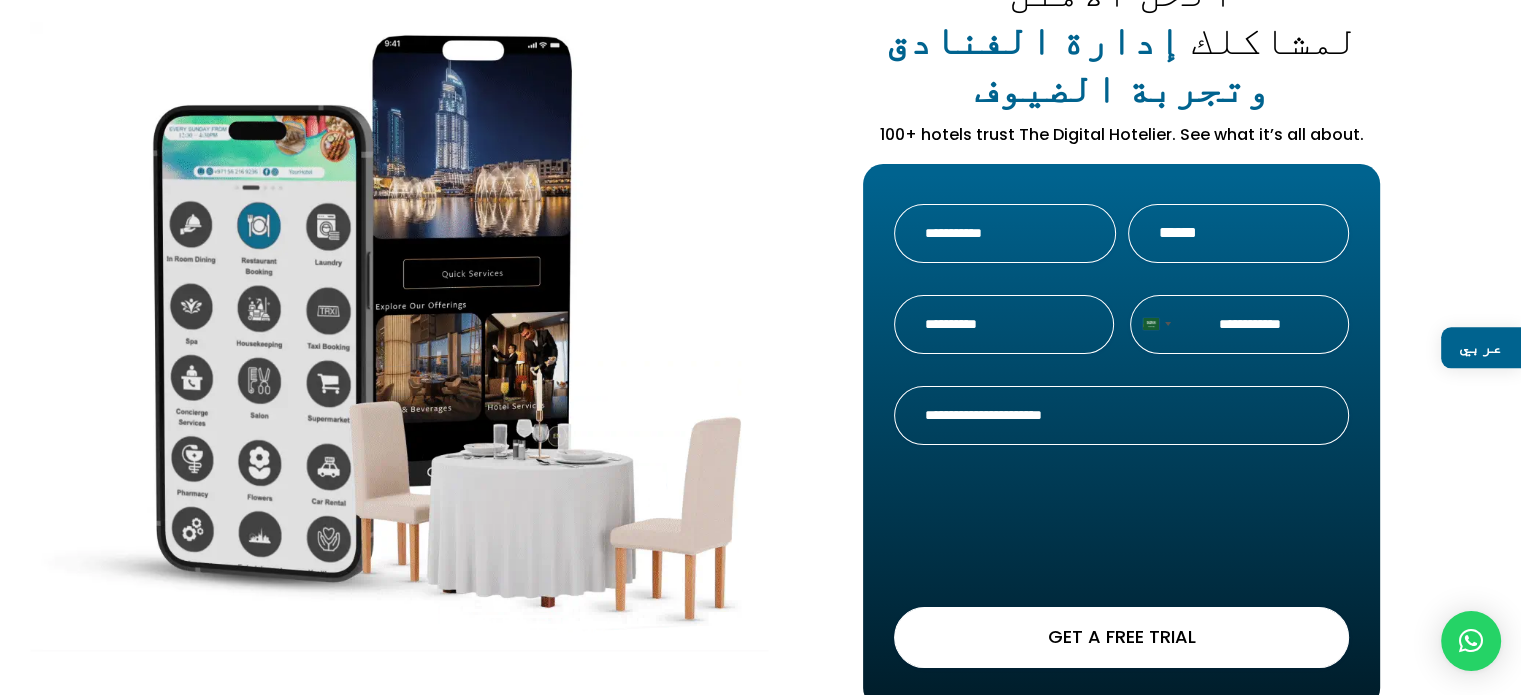 click on "أولاً" at bounding box center [1005, 233] 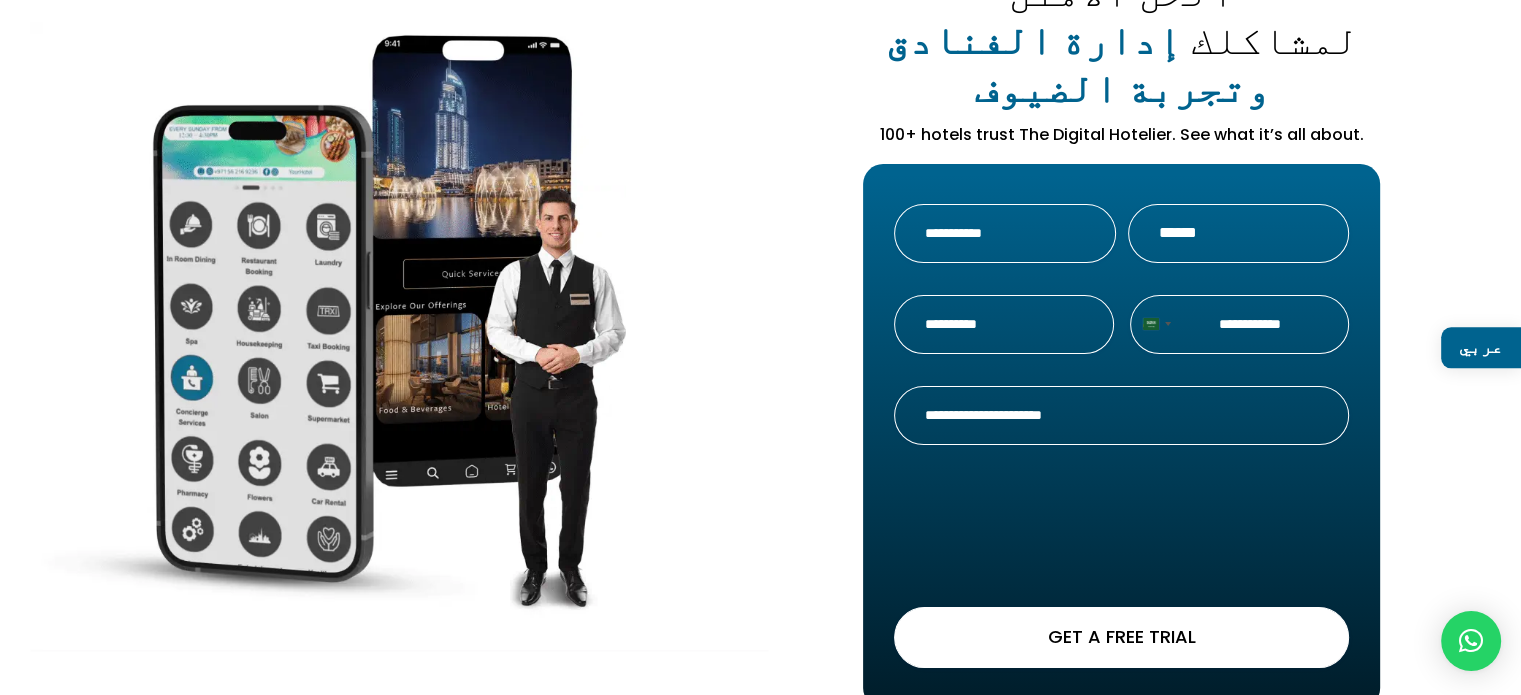 type on "*****" 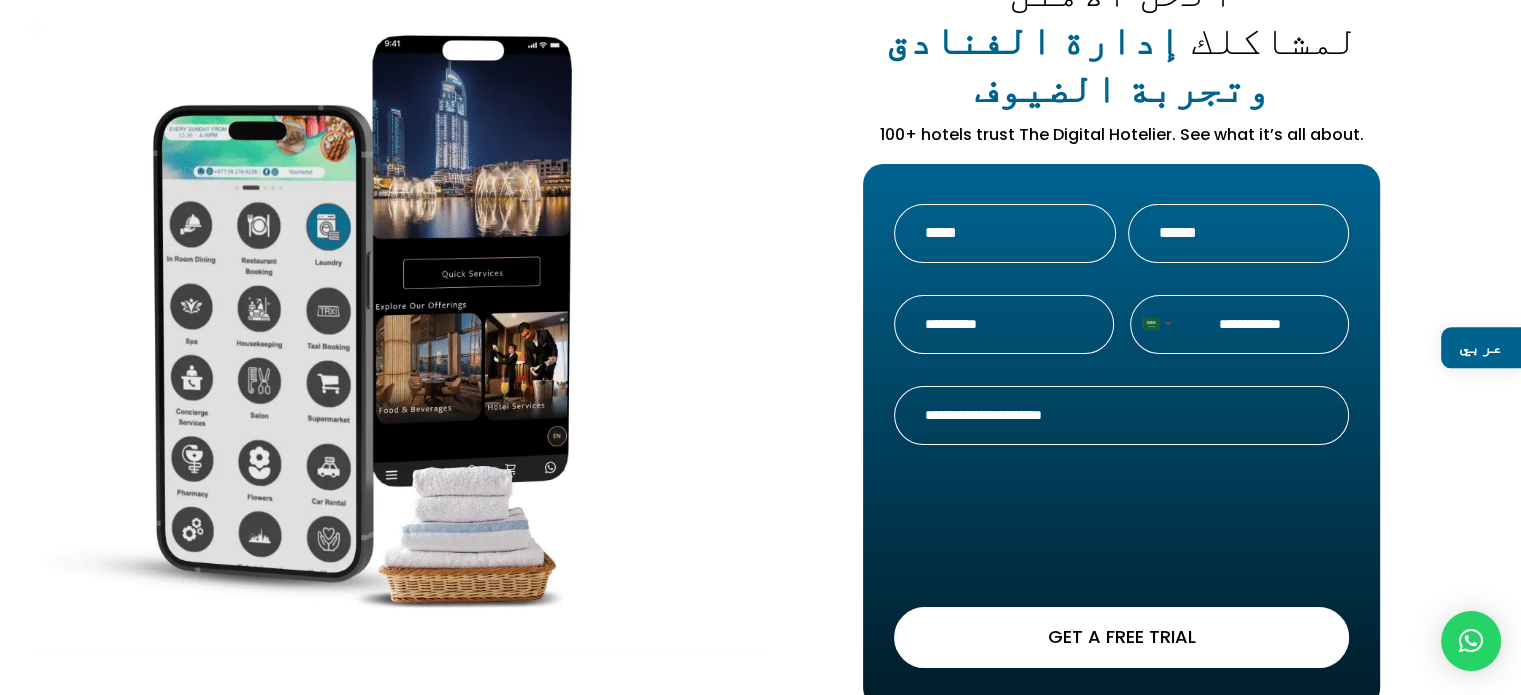 click on "اسم الفندق *" at bounding box center [1004, 324] 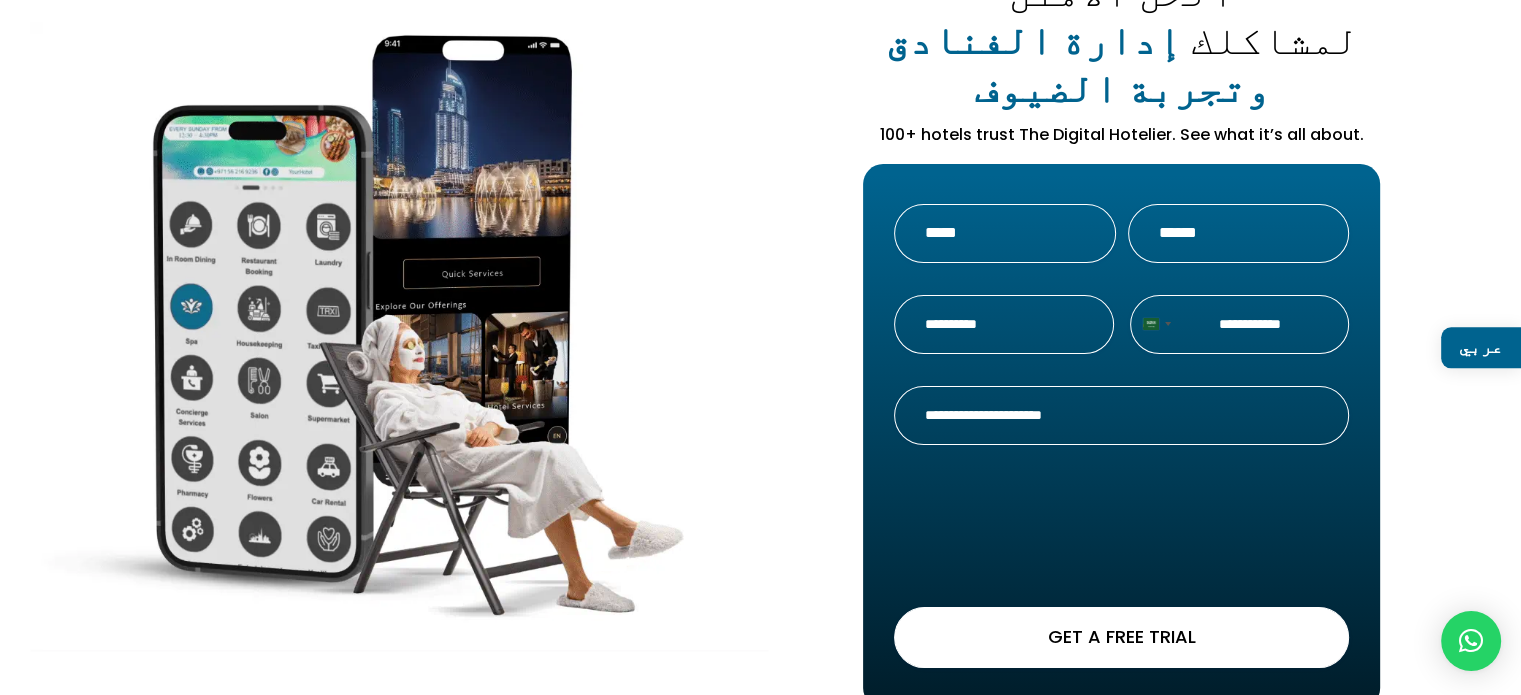 click on "اسم الفندق *" at bounding box center (1004, 324) 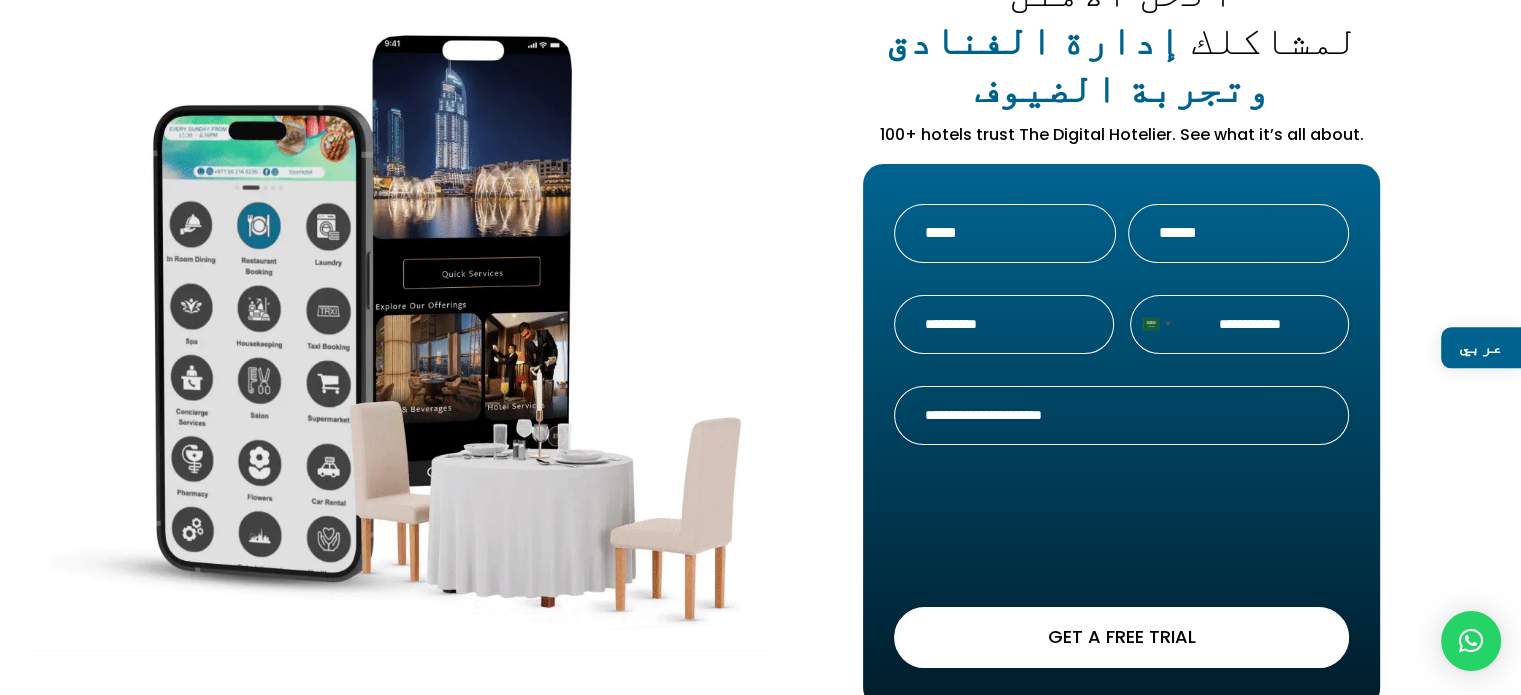 click on "اسم الفندق *" at bounding box center (1004, 324) 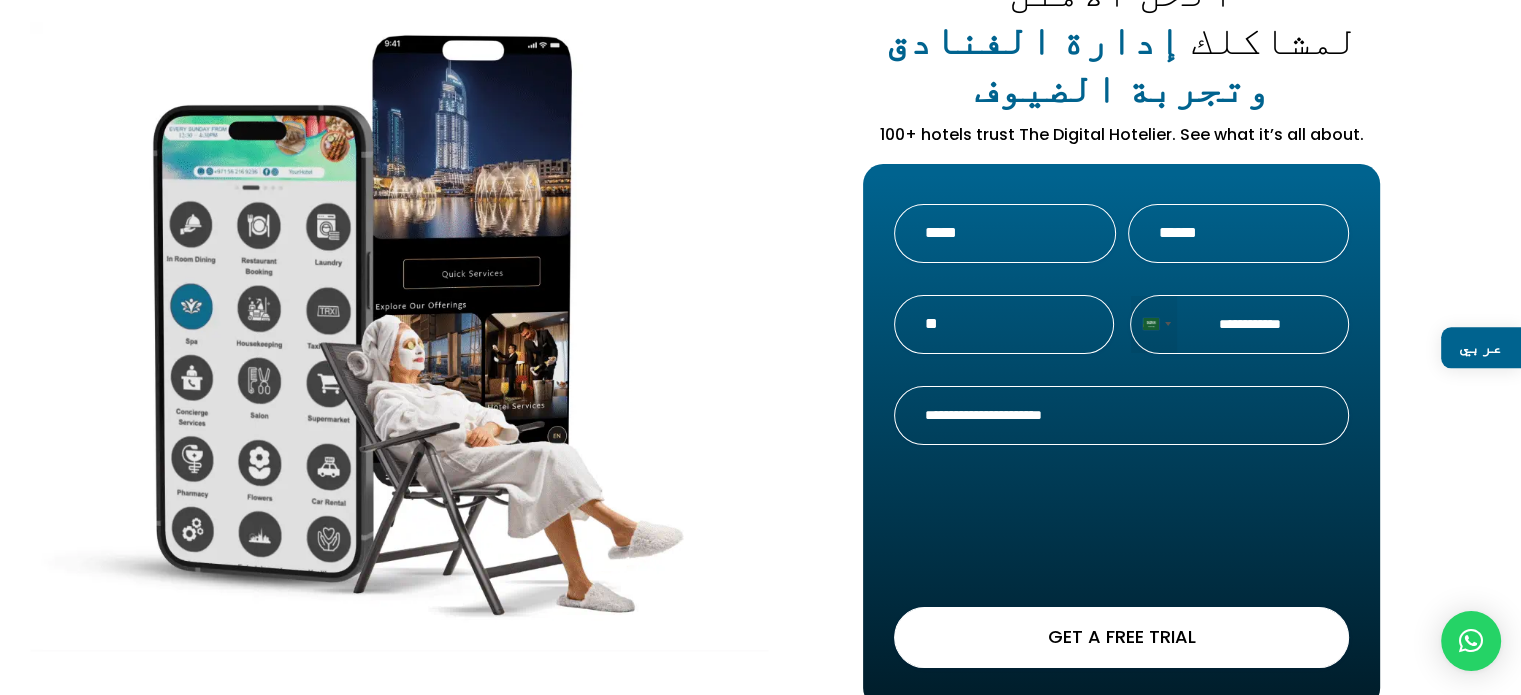 type on "**" 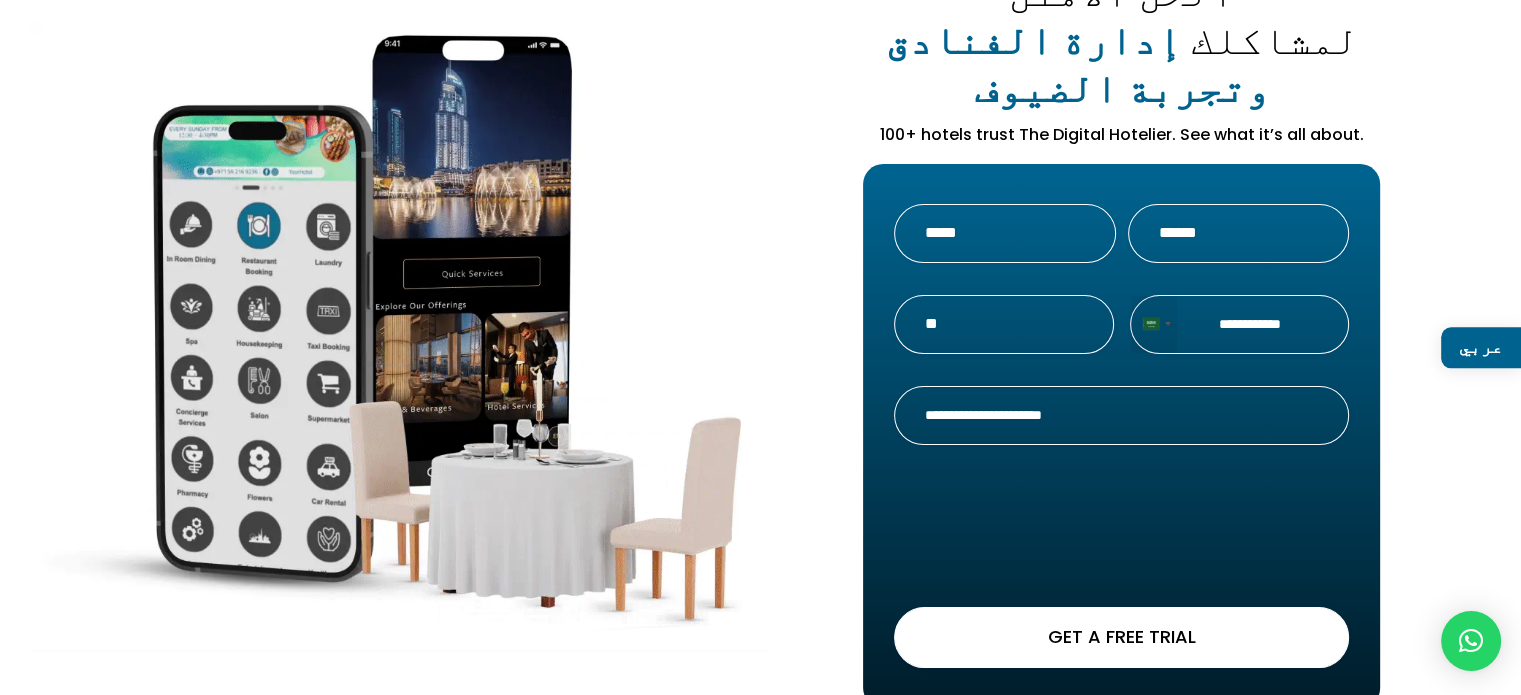 click on "Saudi Arabia +966" at bounding box center [1154, 324] 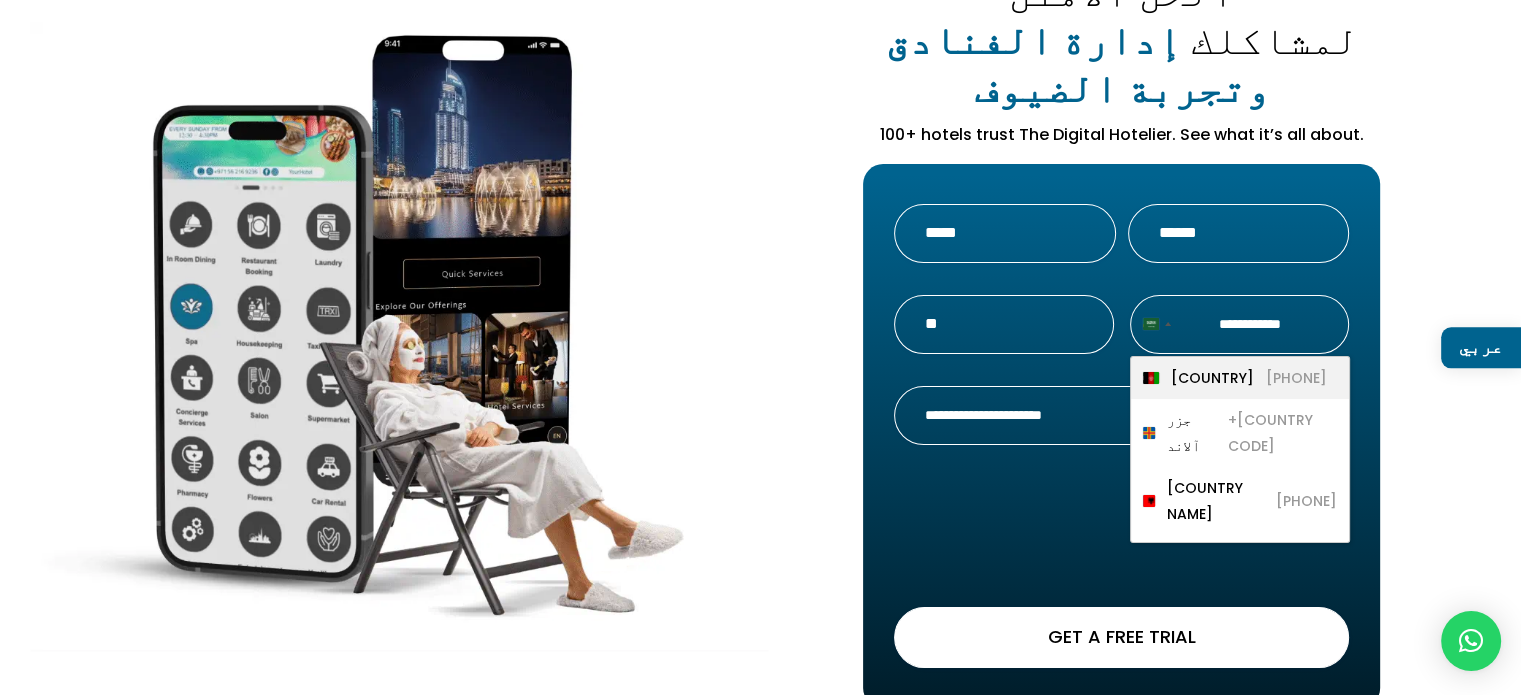 click on "هاتف *" at bounding box center (1240, 324) 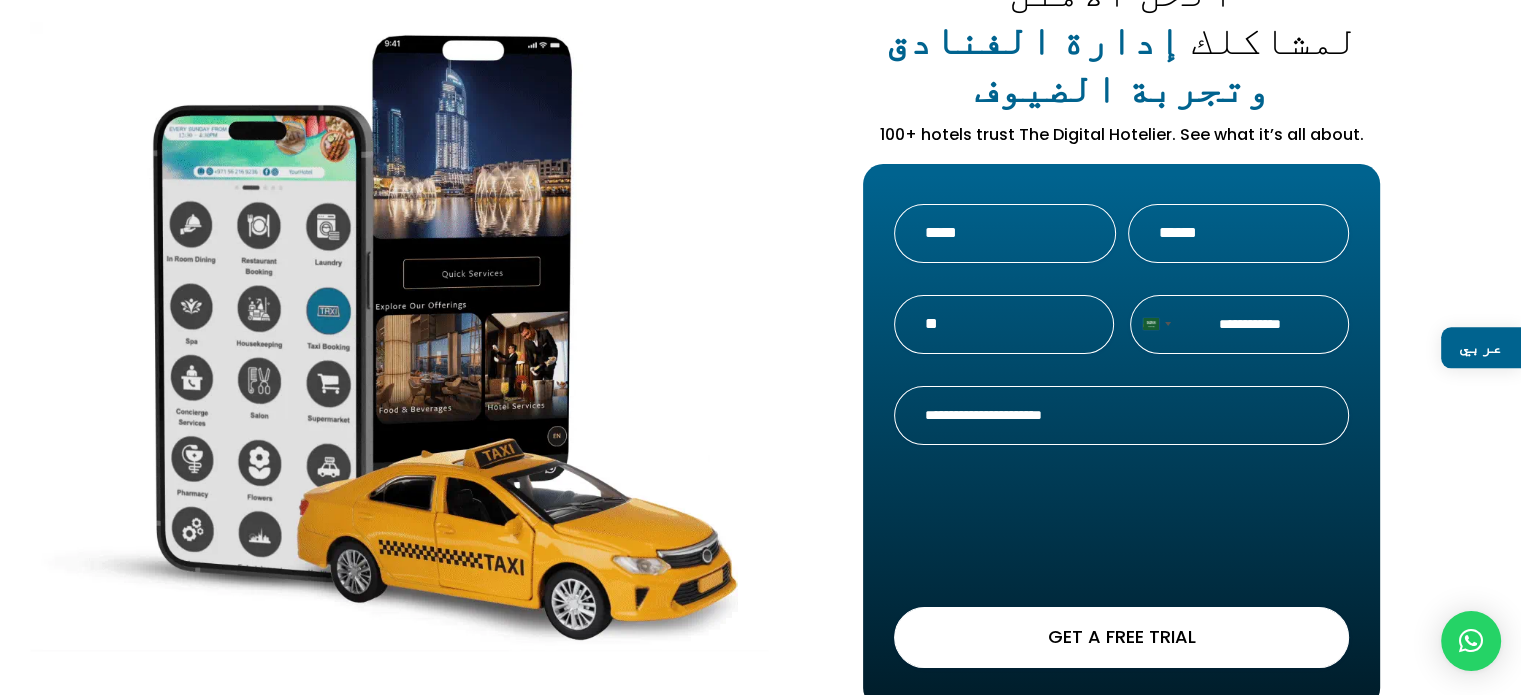 type on "*" 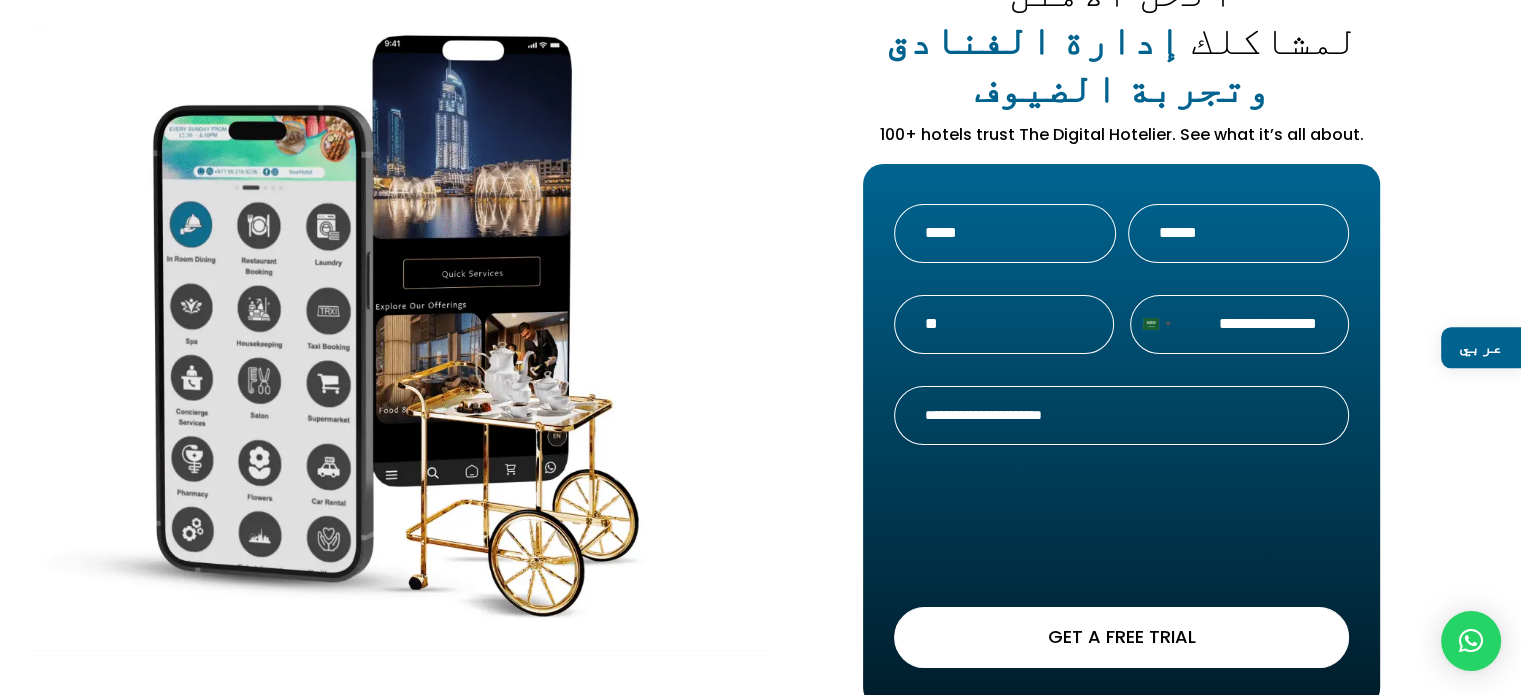 scroll, scrollTop: 0, scrollLeft: 24, axis: horizontal 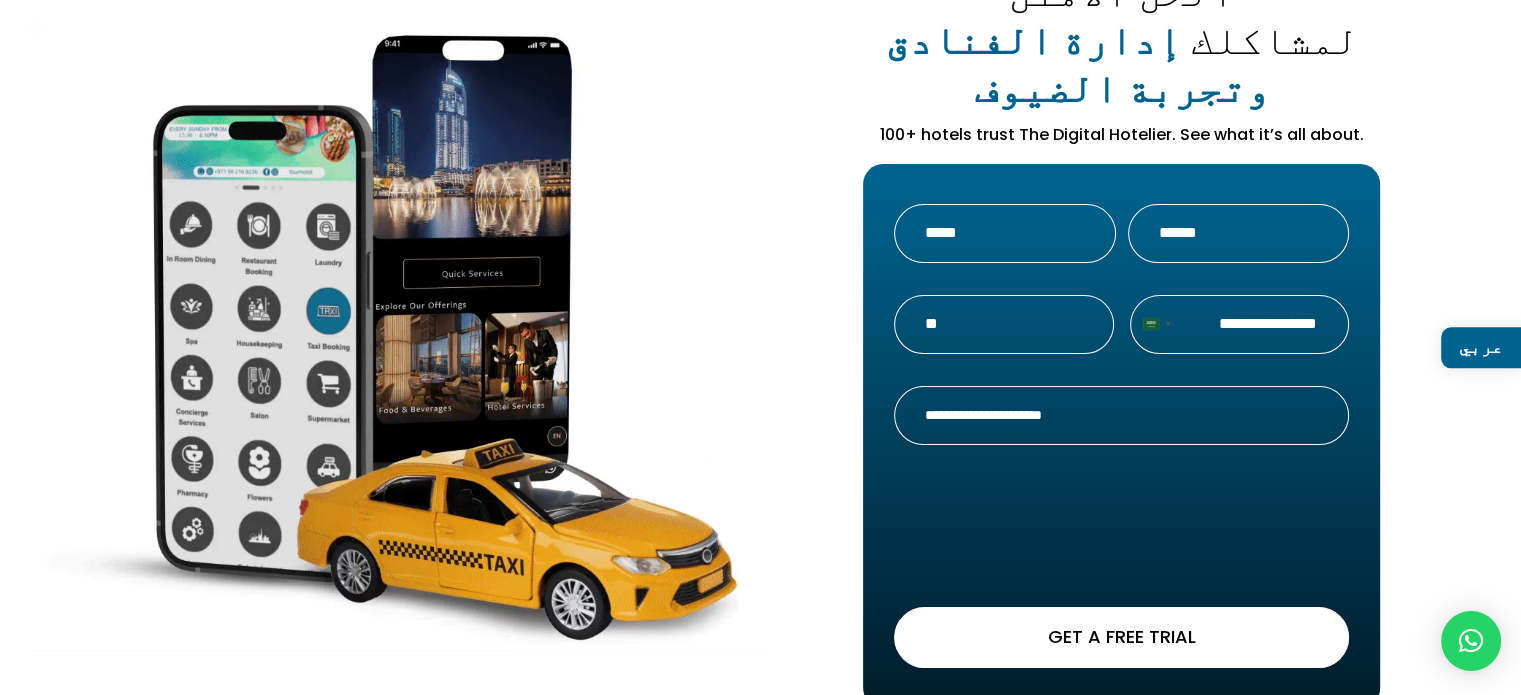 type on "**********" 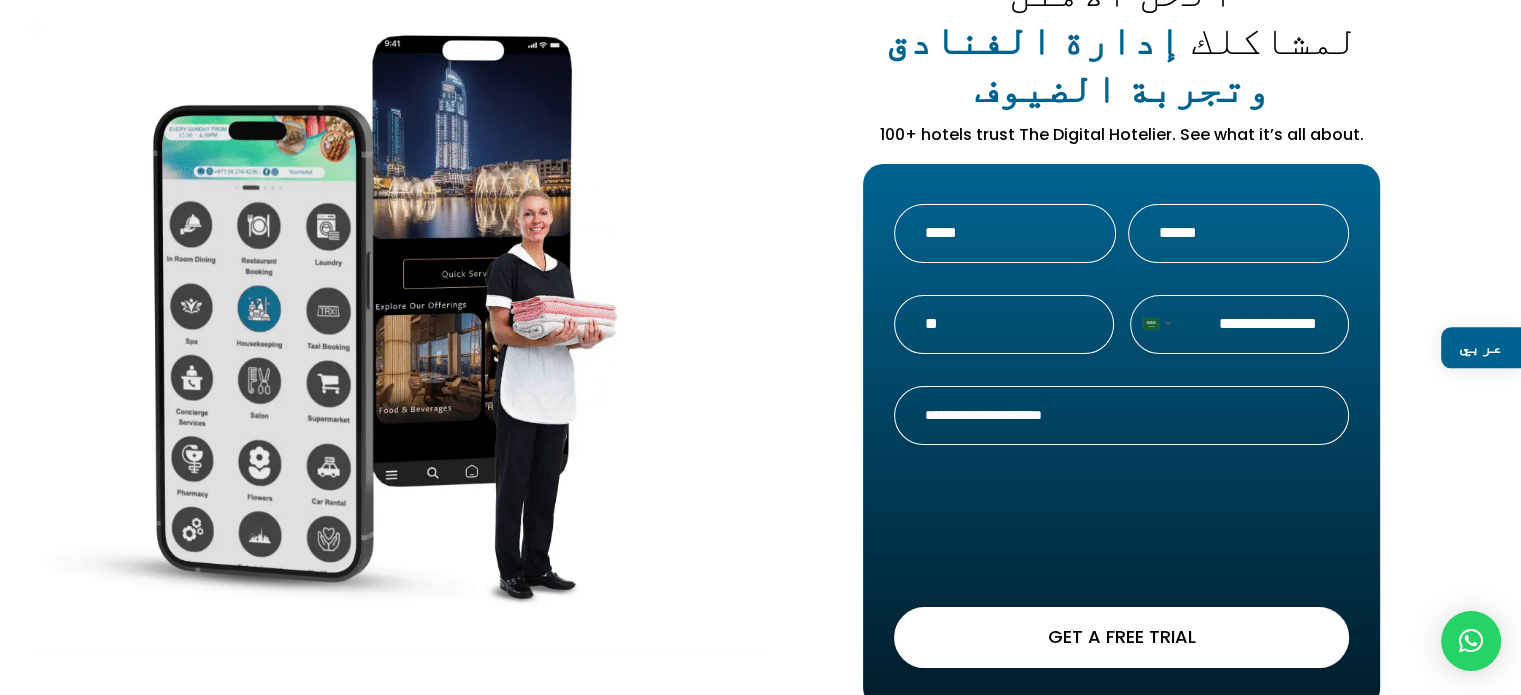 scroll, scrollTop: 0, scrollLeft: 0, axis: both 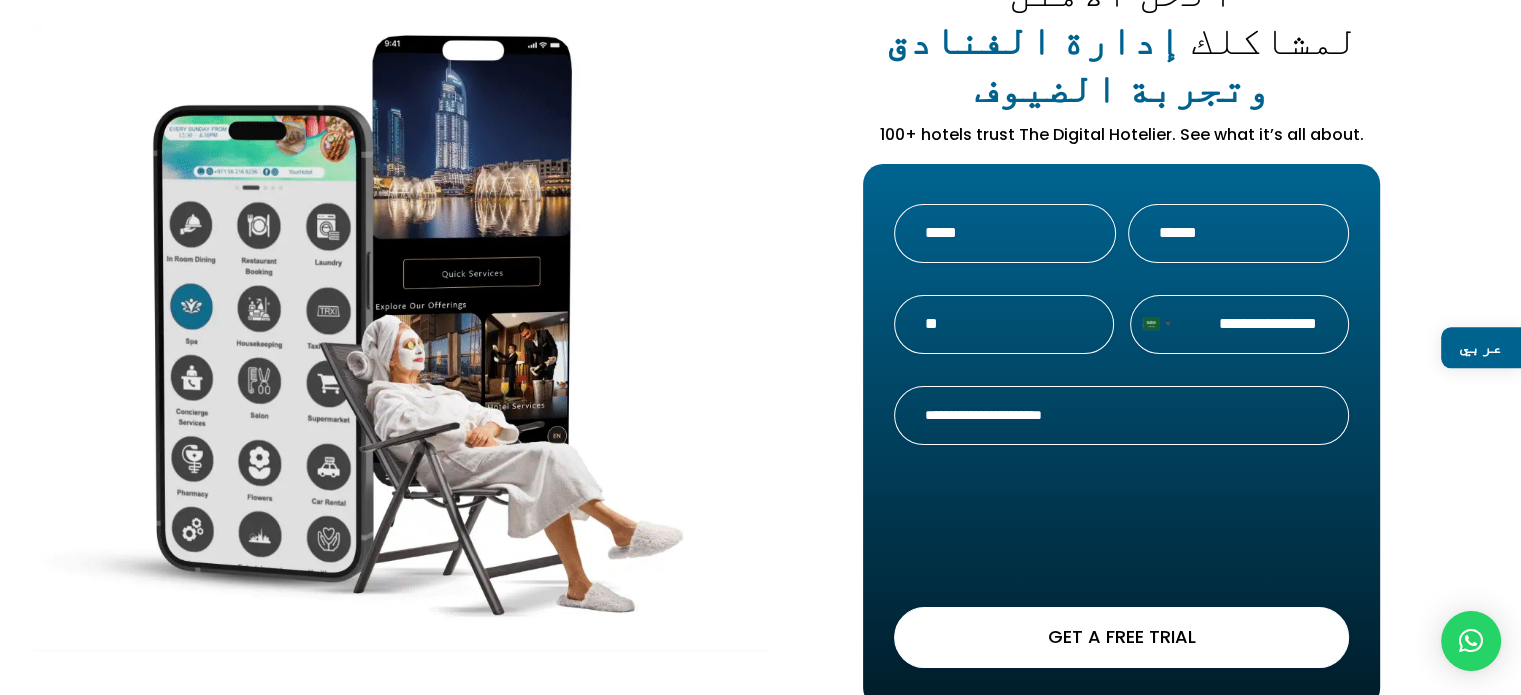 click on "عنوان البريد الإلكتروني *" at bounding box center (1121, 415) 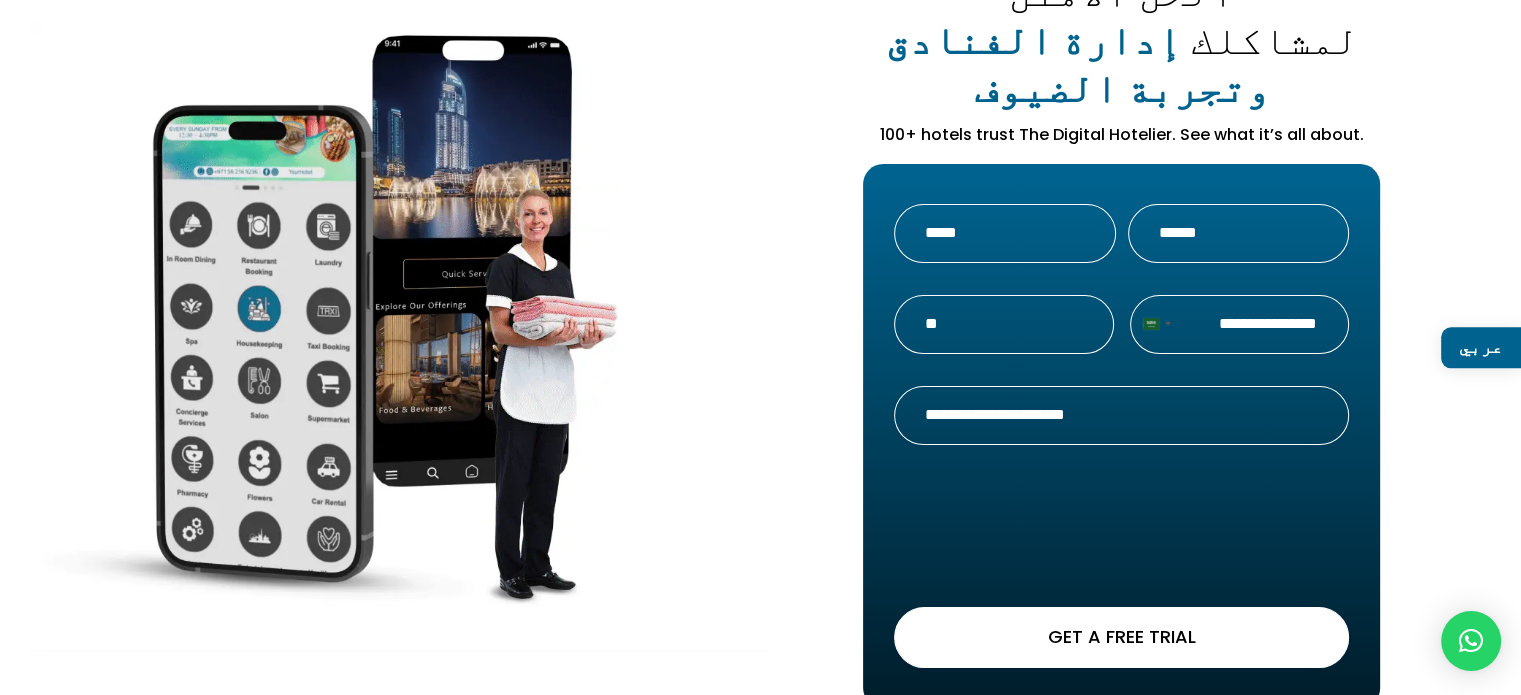 type on "**********" 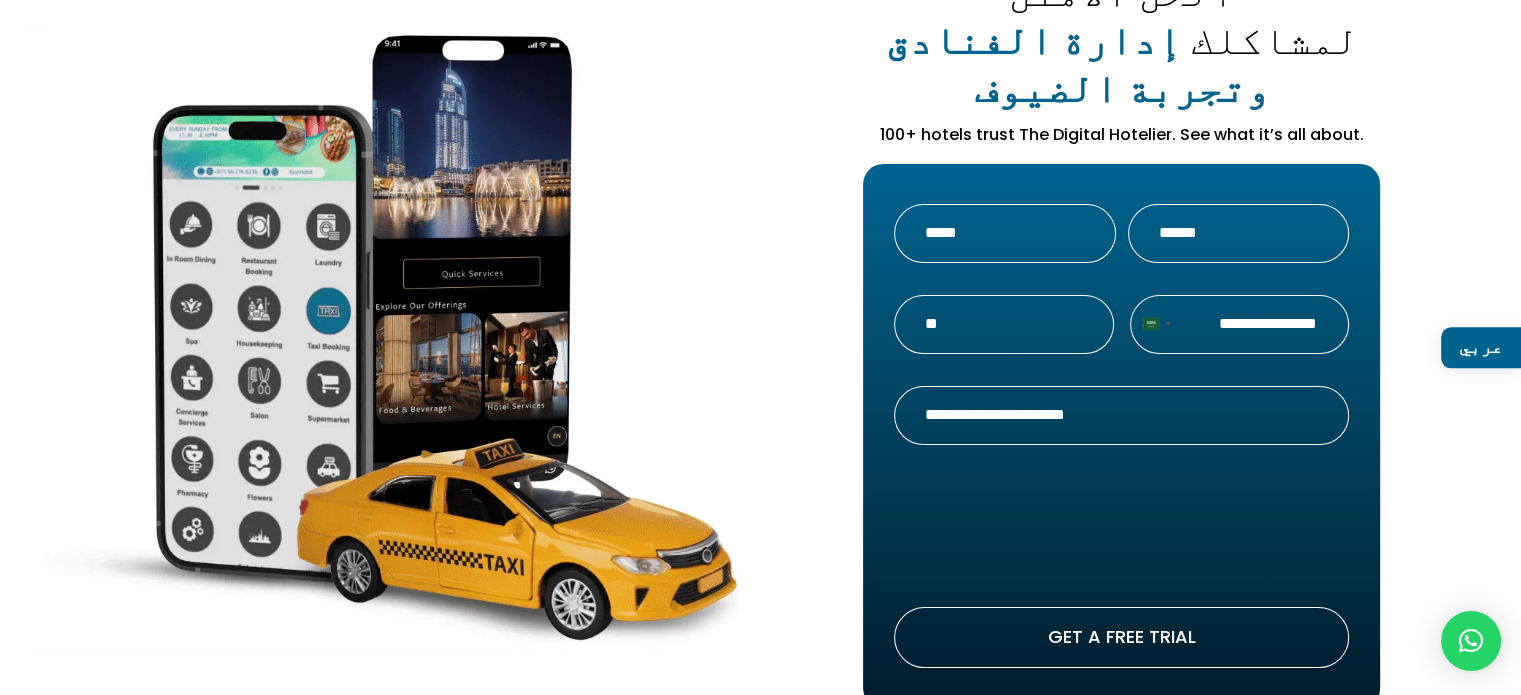 click on "ابدأ تجربة مجانية" at bounding box center (1121, 637) 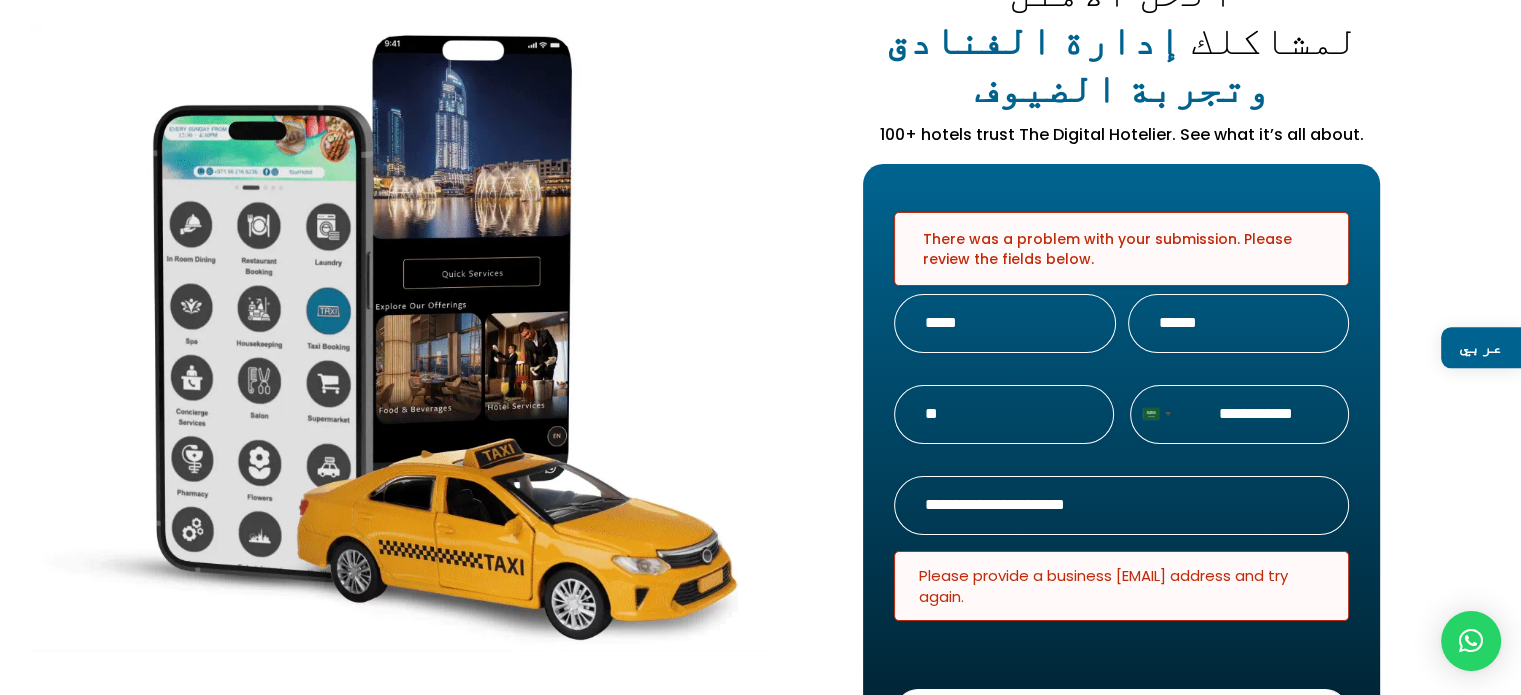 scroll, scrollTop: 267, scrollLeft: 0, axis: vertical 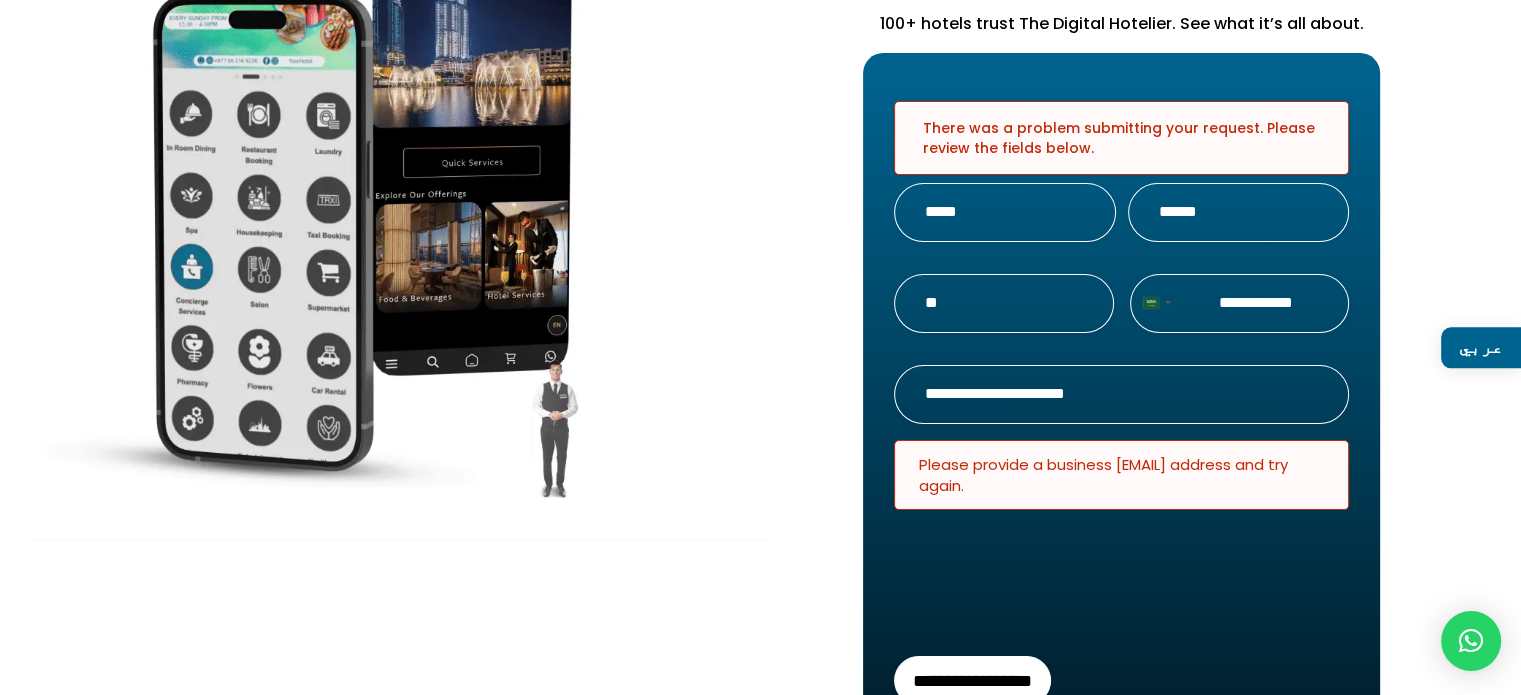 click on "**********" at bounding box center (1121, 394) 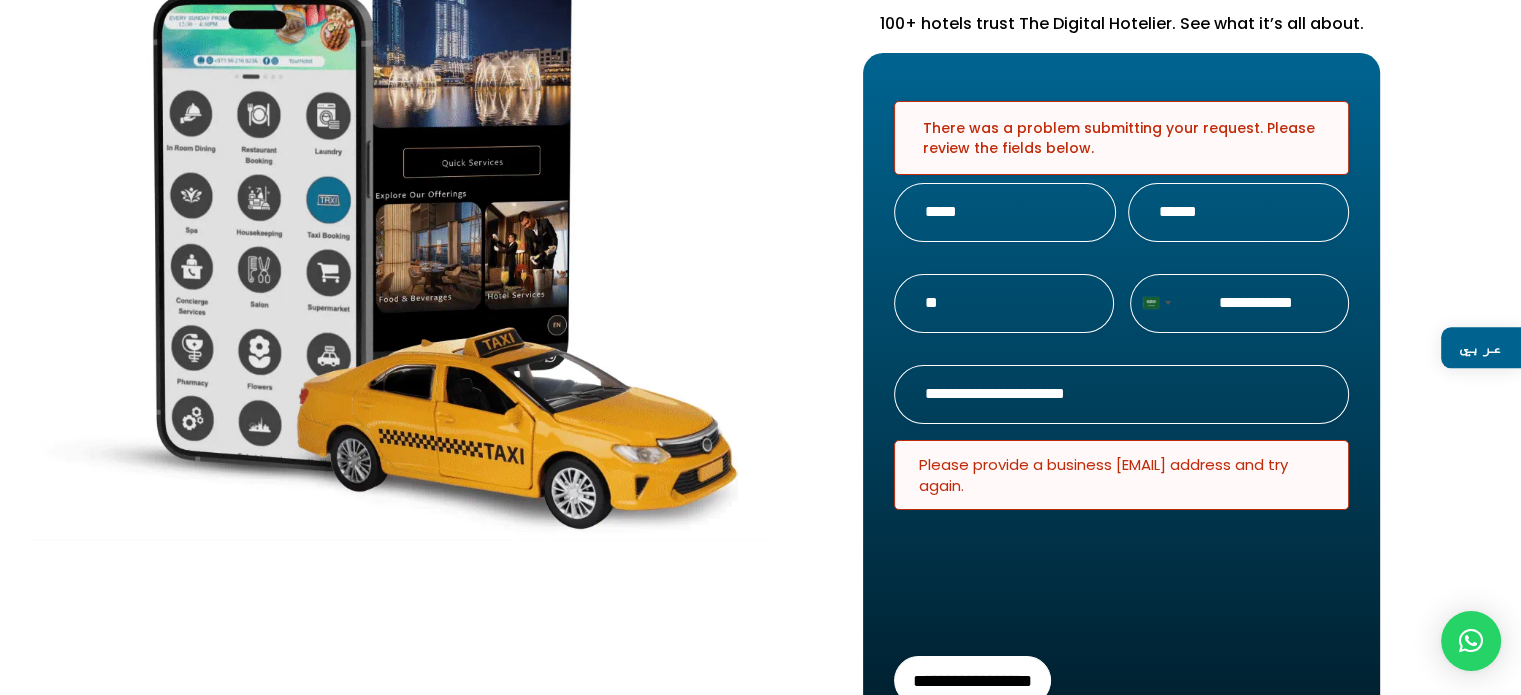 click on "**********" at bounding box center (1121, 394) 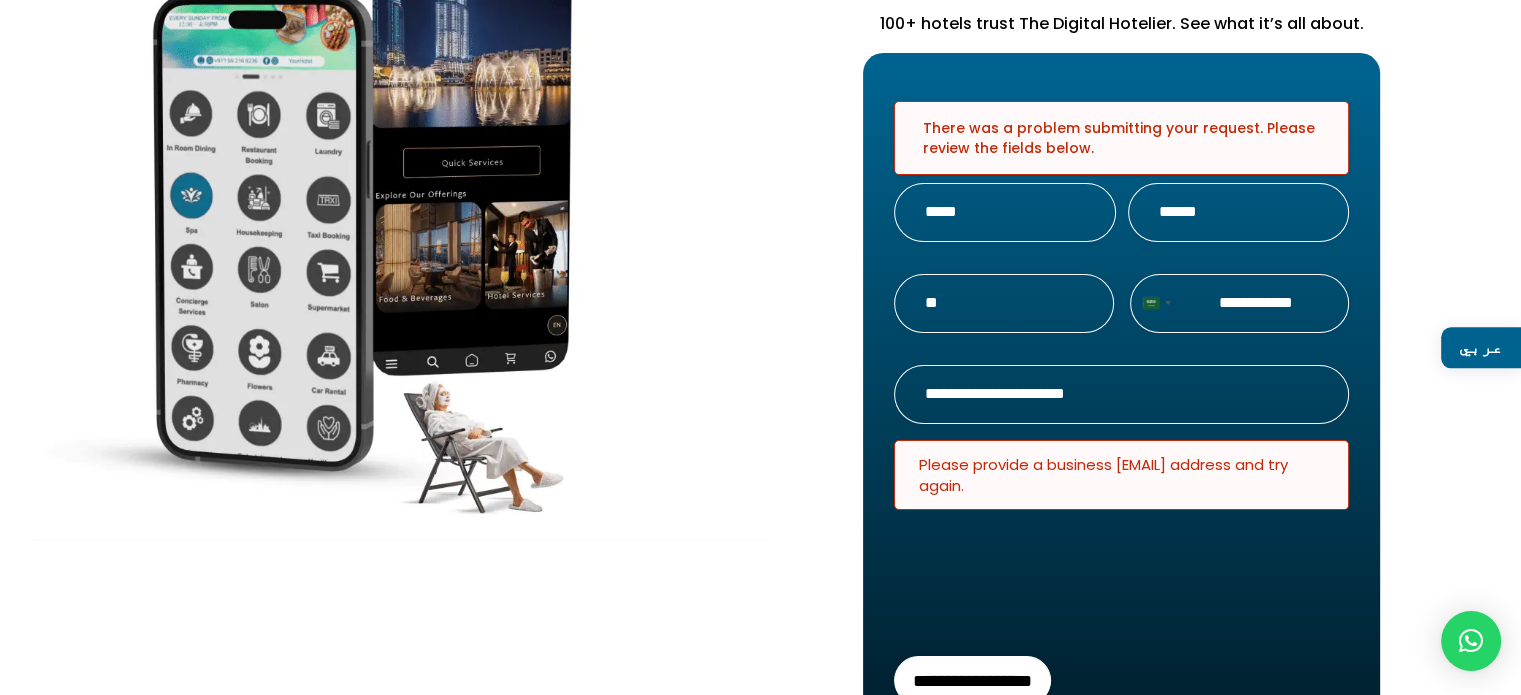 click on "**********" at bounding box center (1121, 394) 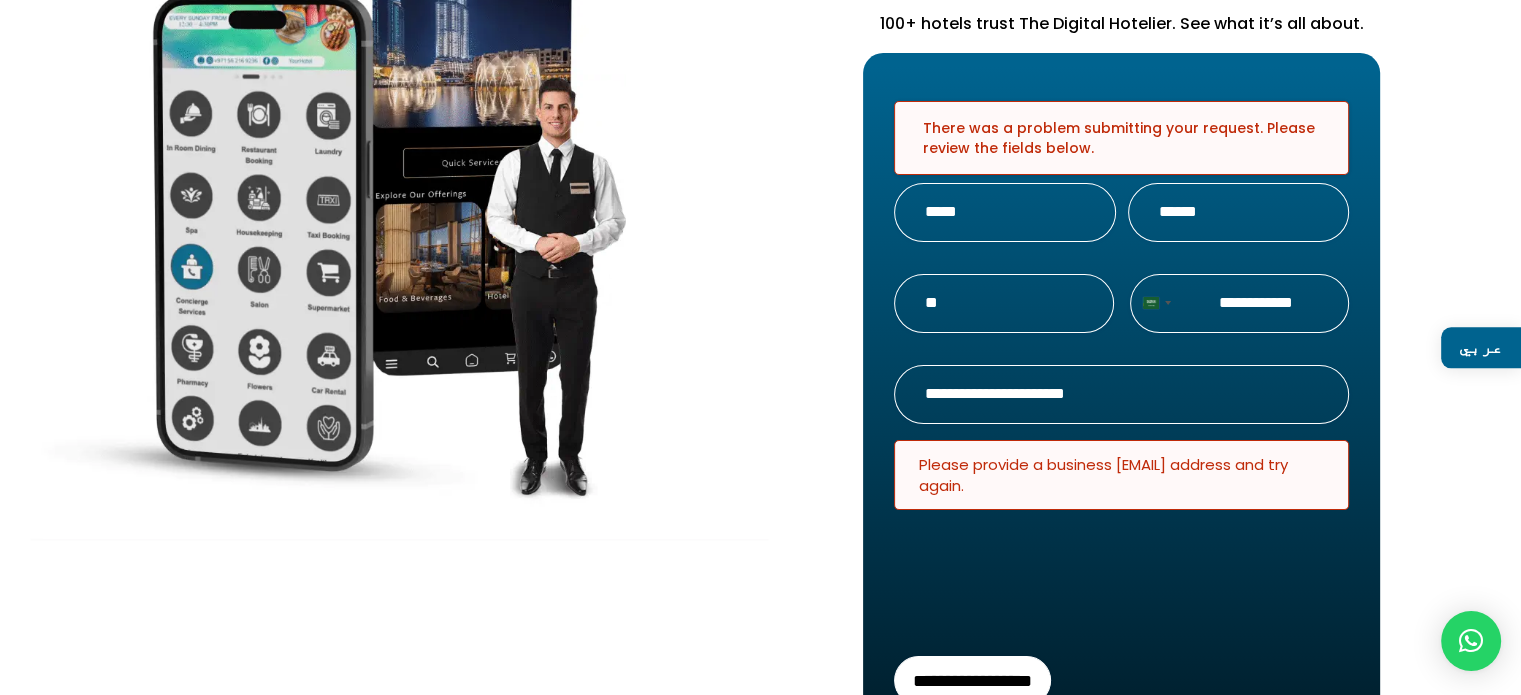 click on "**********" at bounding box center (1121, 394) 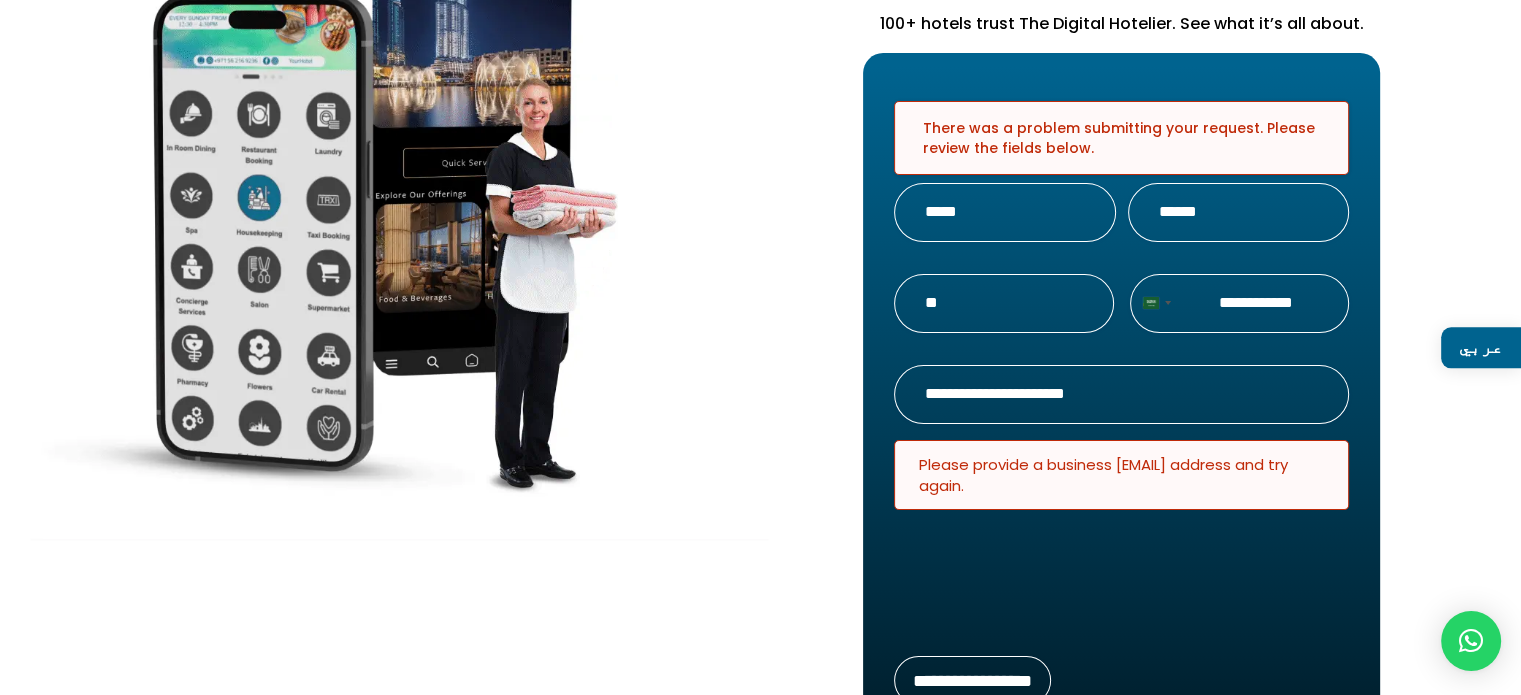 click on "**********" at bounding box center [972, 680] 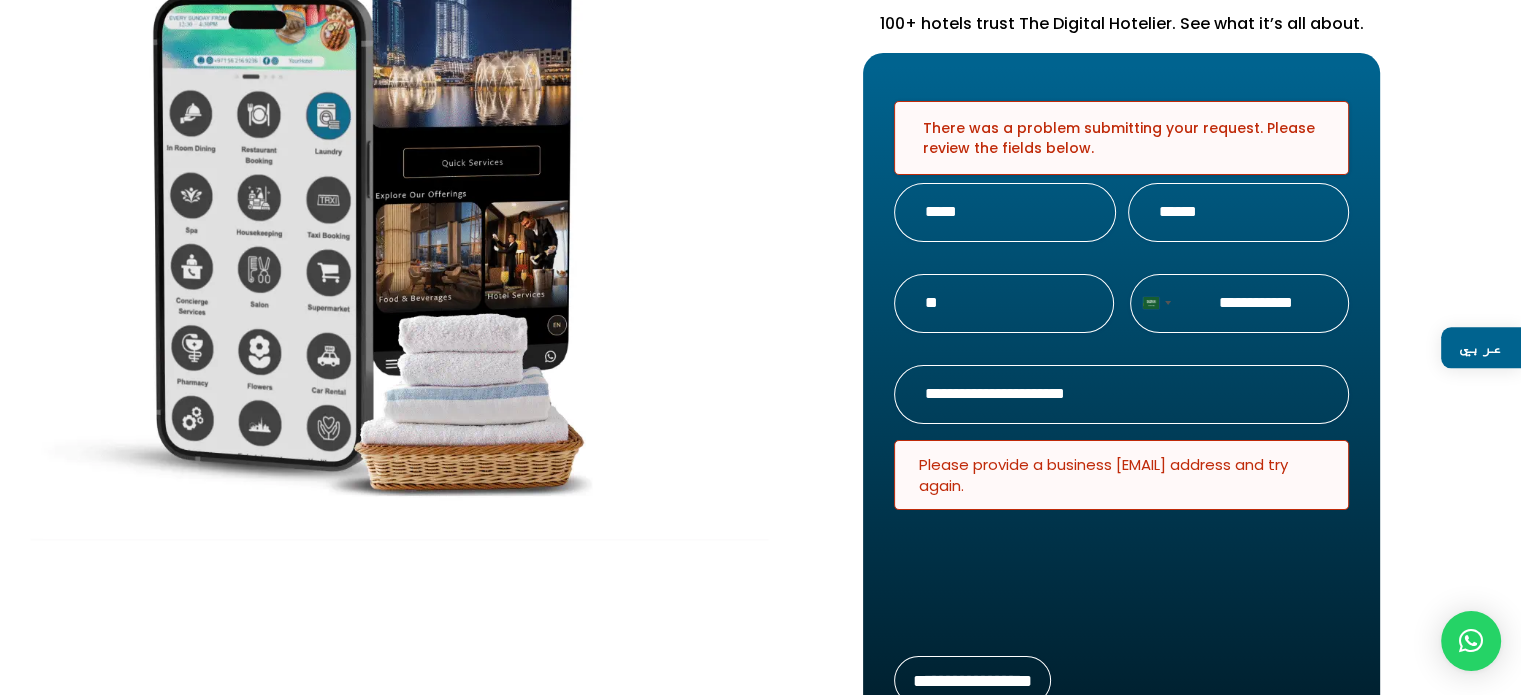 scroll, scrollTop: 20, scrollLeft: 8, axis: both 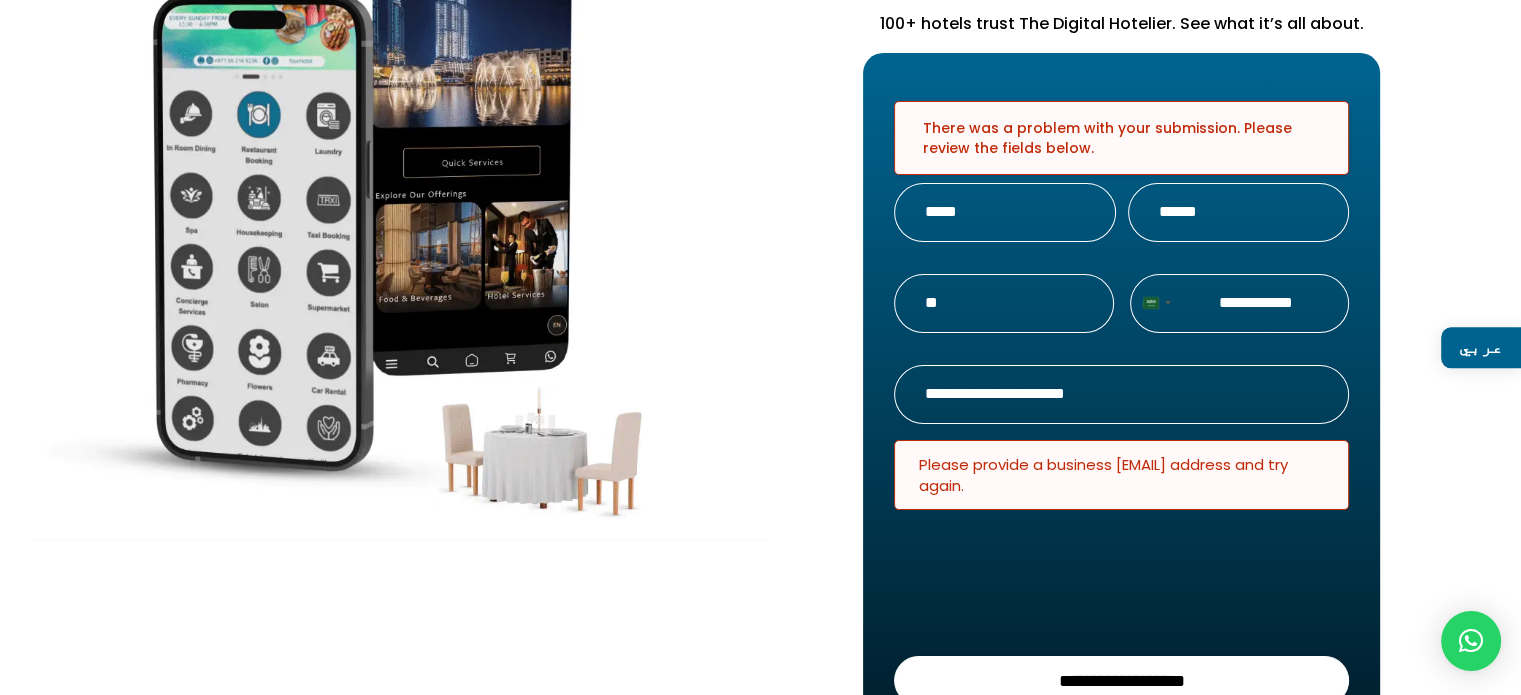 click on "Name *
*****
First
******
Last
Hotel Name * ** Phone * Saudi Arabia +966 Afghanistan +93 Åland Islands +358 Albania +355 Algeria +213 American Samoa +1 Andorra +376 Angola +244 Anguilla +1 Antigua & Barbuda +1 Argentina +54 Armenia +374 Aruba +297 Ascension Island +247 Australia +61 Austria +43 Azerbaijan +994 Bahamas +1 Bahrain +973 Bangladesh +880 Barbados +1 Belarus +375 Belgium +32 Belize +501 Benin +229 Bermuda +1 Bhutan +975 Bolivia +591 Bosnia & Herzegovina +387 Botswana +267 Brazil +55 +246 +1 *" at bounding box center (1121, 444) 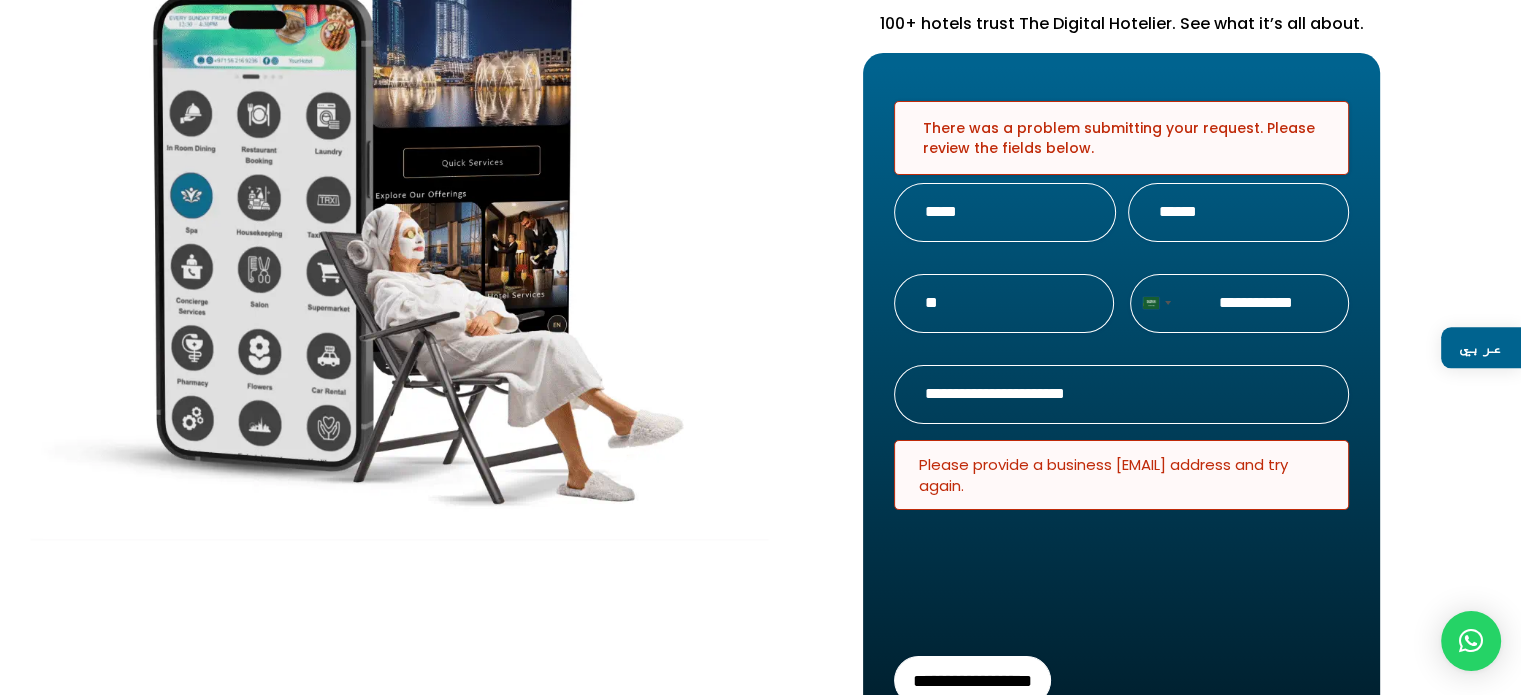 click on "**********" at bounding box center [1121, 394] 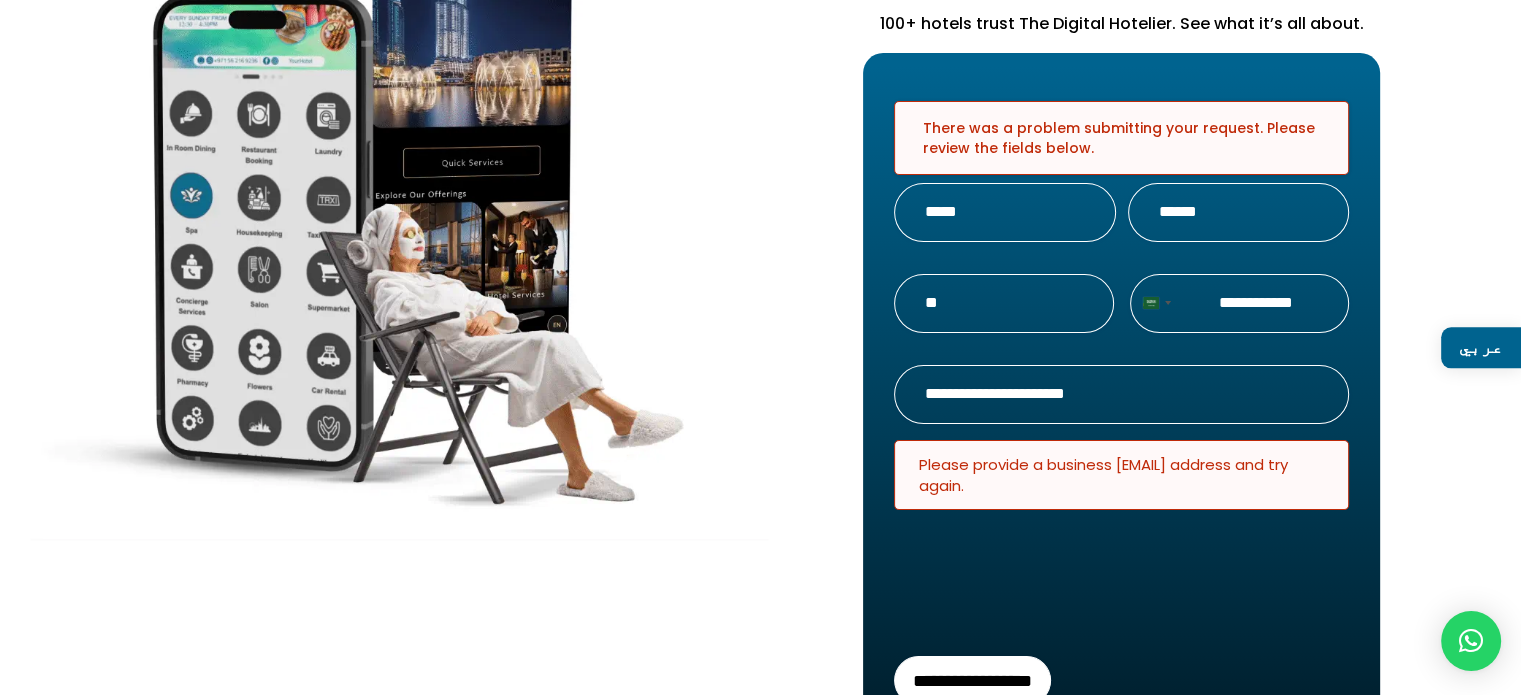 click on "**********" at bounding box center [1121, 394] 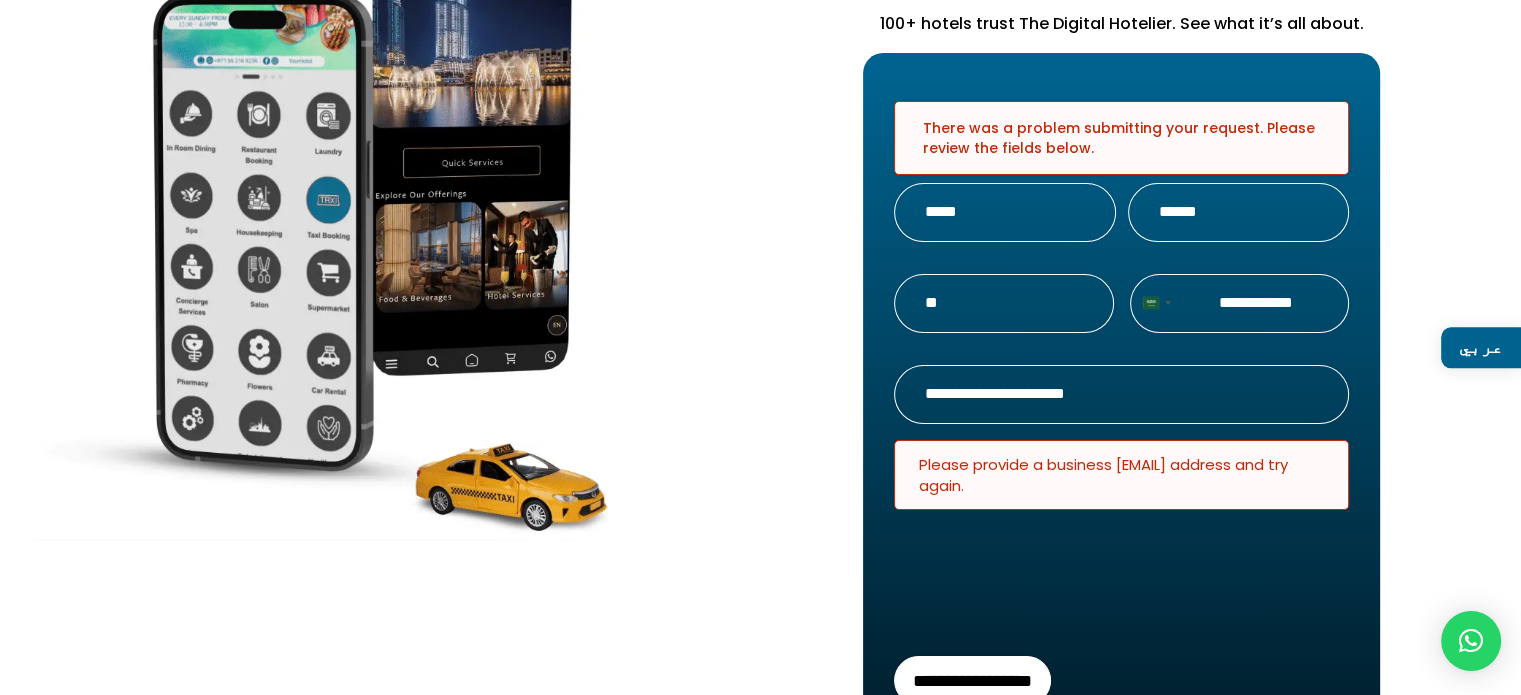 click on "**********" at bounding box center (1121, 394) 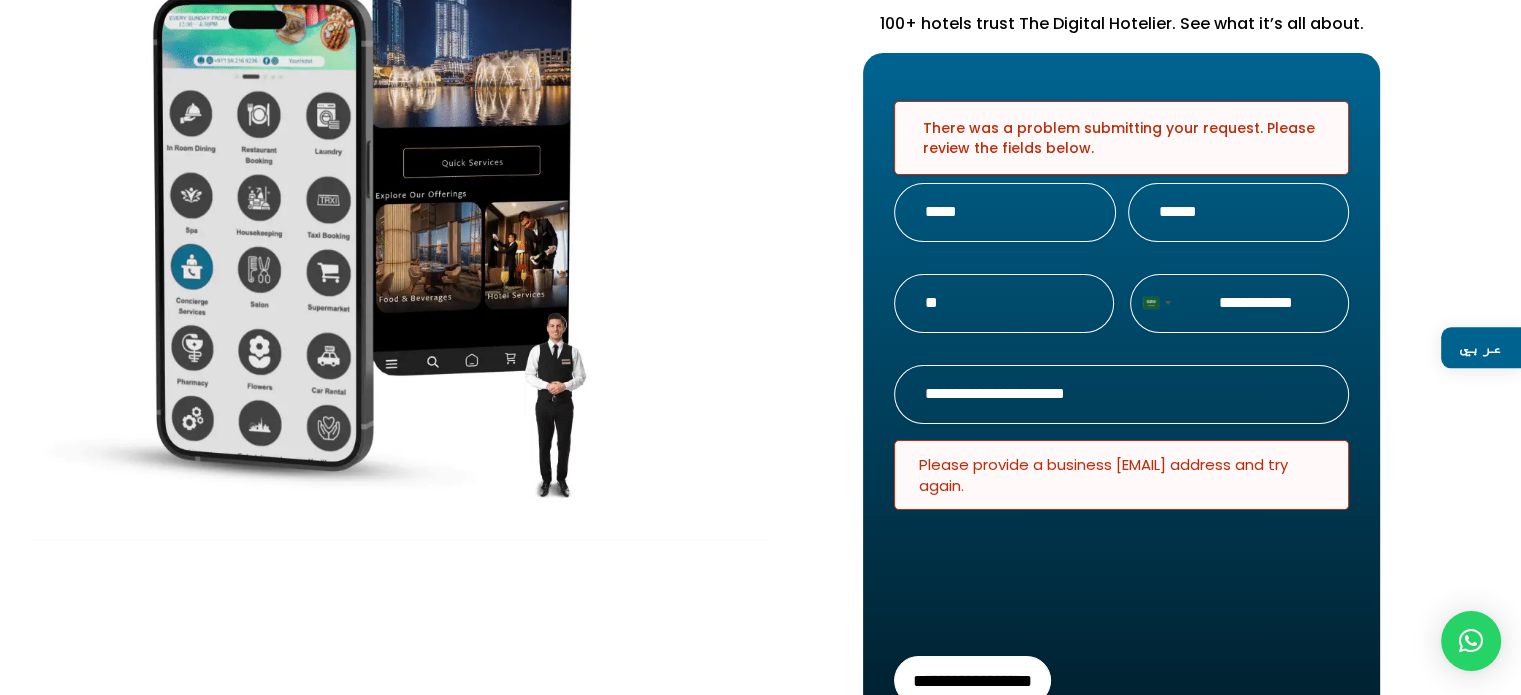 paste on "****" 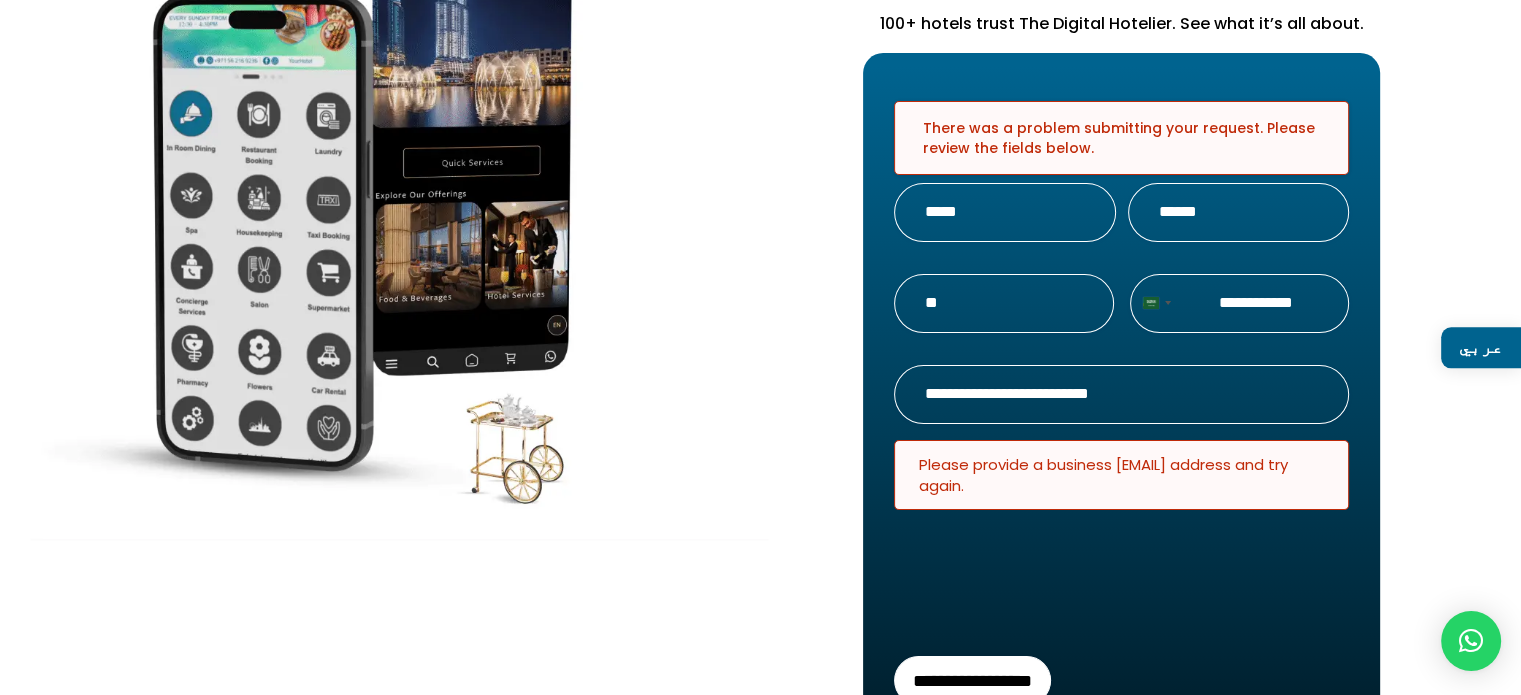 type on "**********" 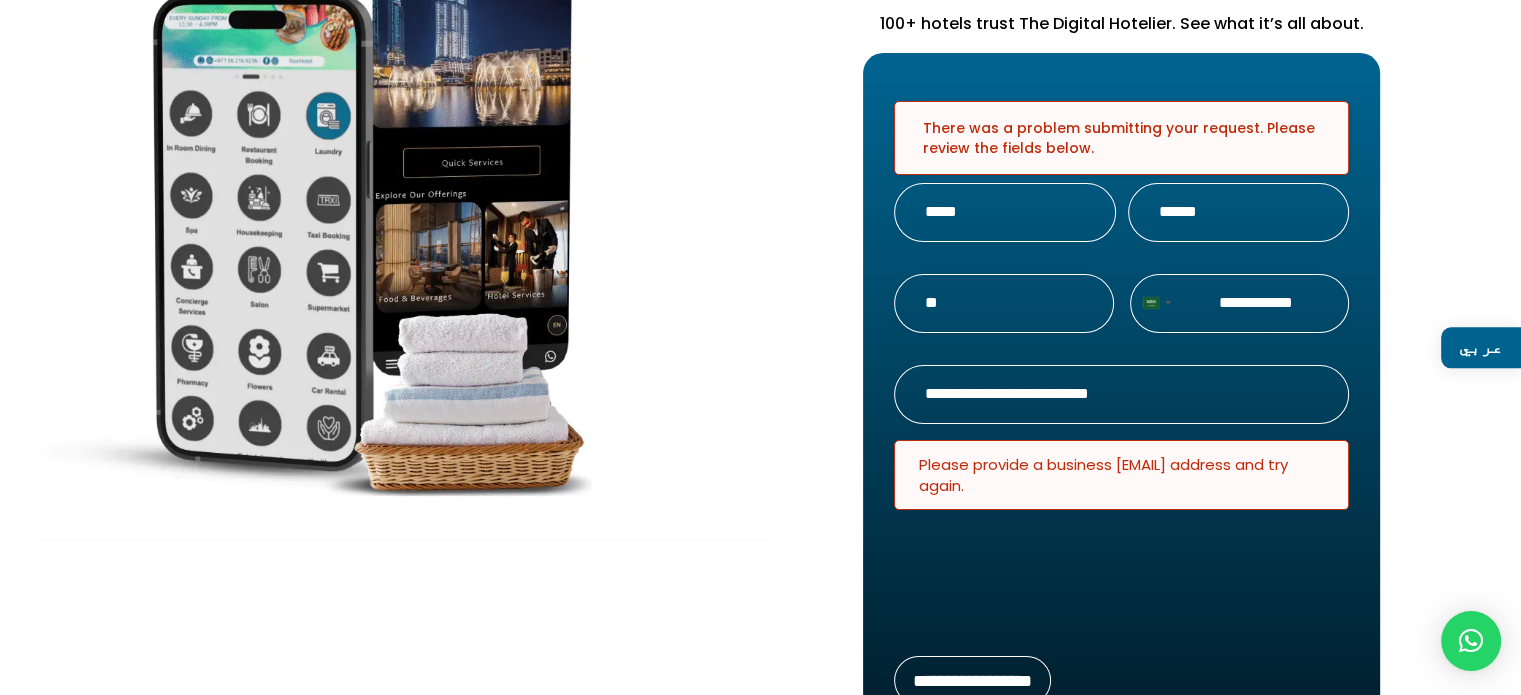 click on "**********" at bounding box center [972, 680] 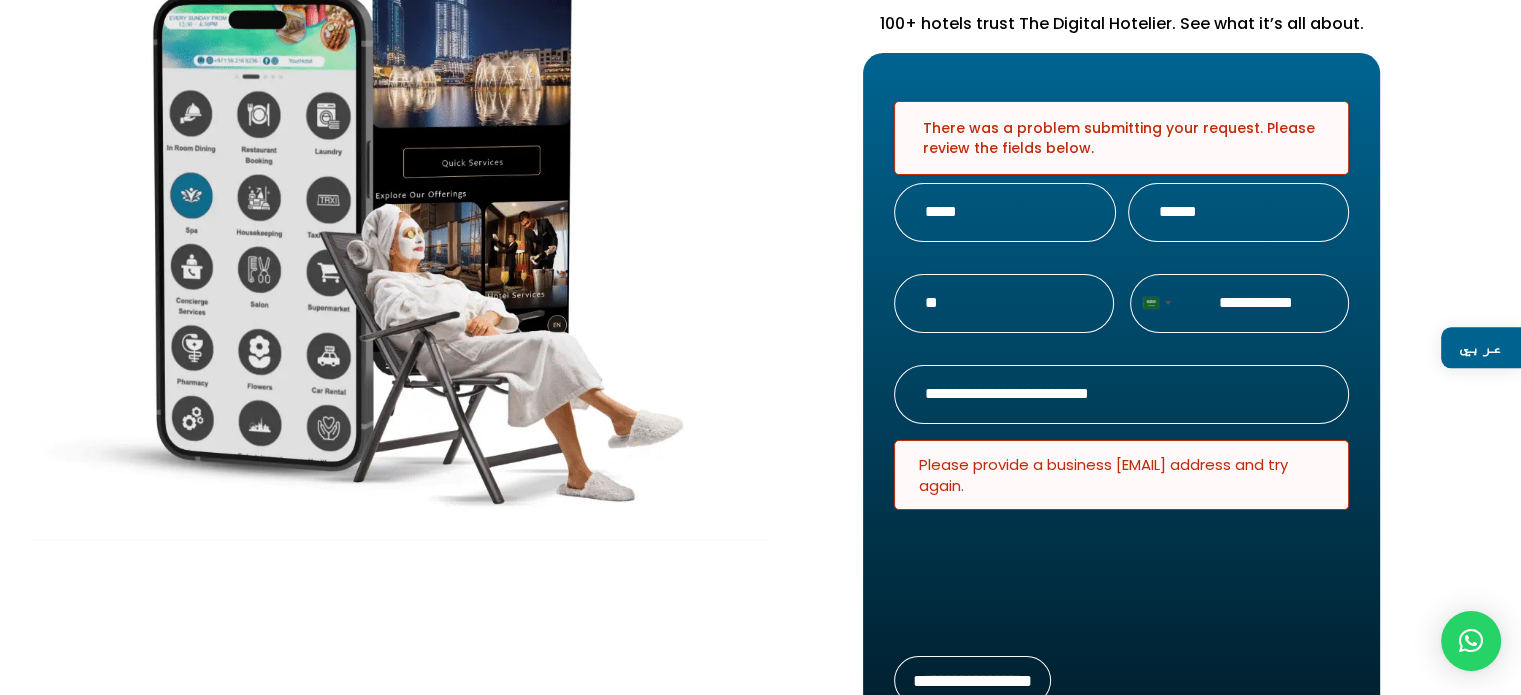 scroll, scrollTop: 20, scrollLeft: 8, axis: both 